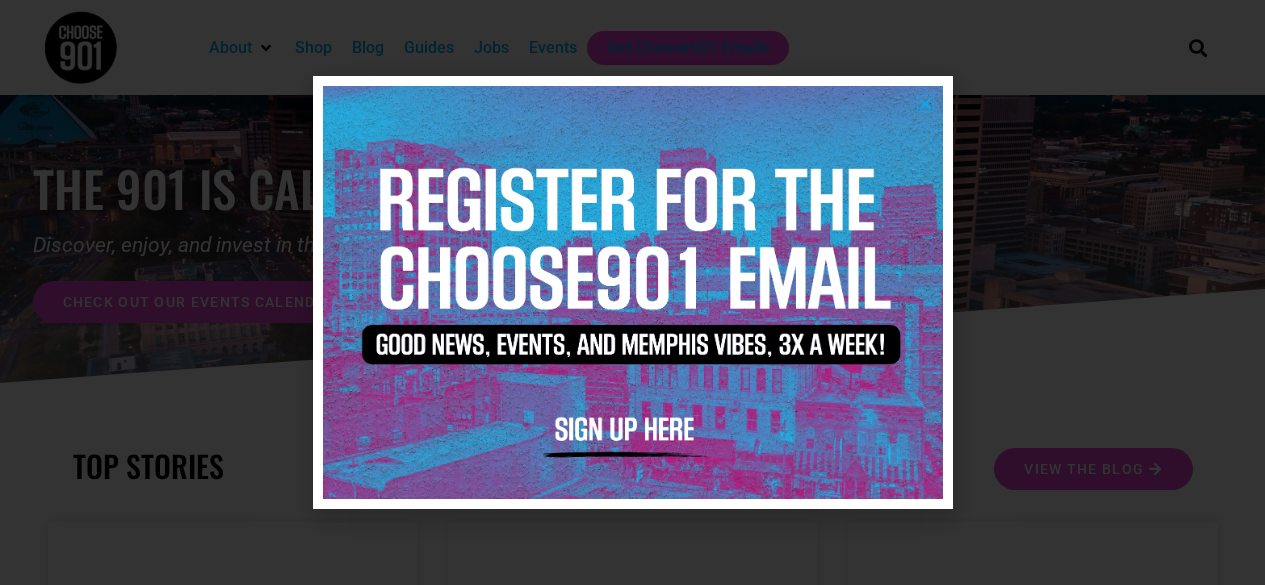 scroll, scrollTop: 0, scrollLeft: 0, axis: both 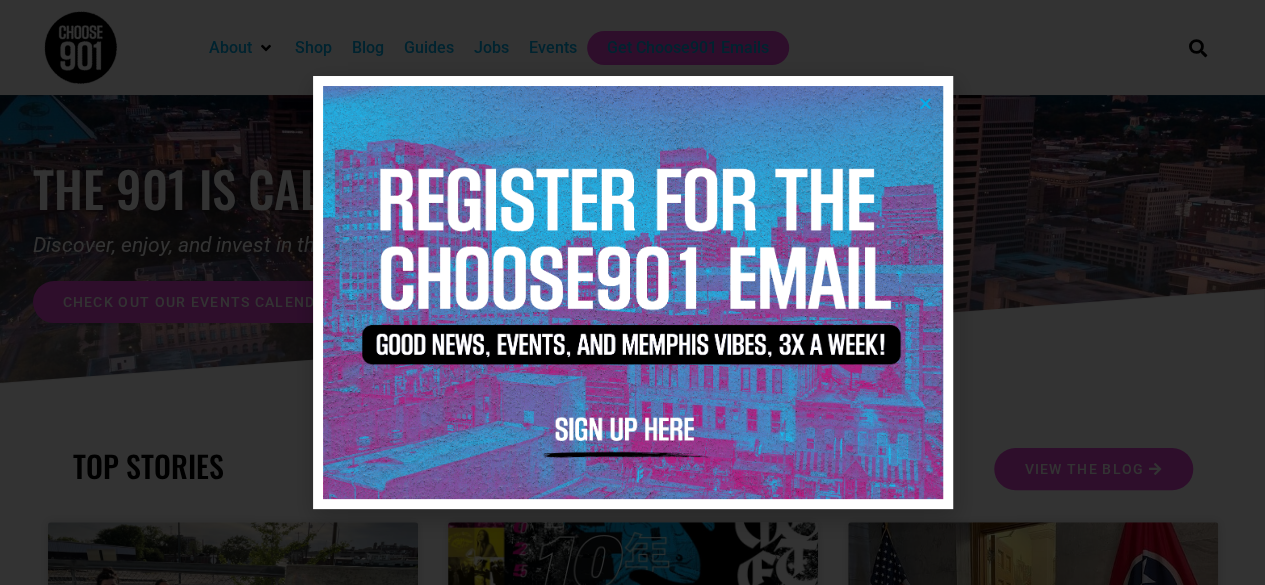click at bounding box center [633, 292] 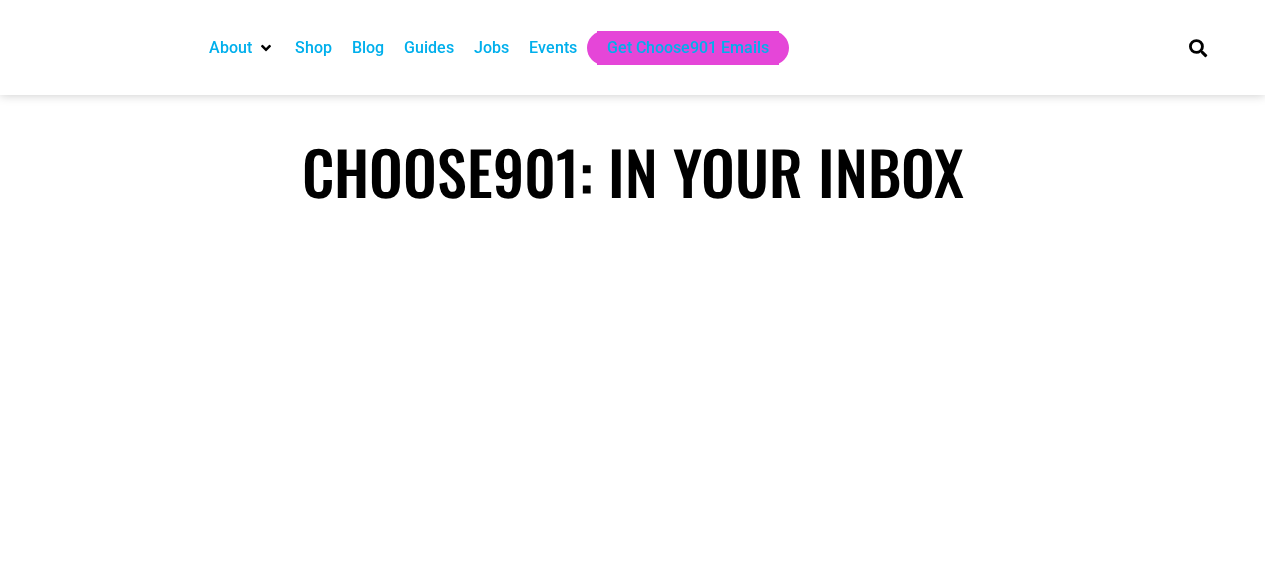 scroll, scrollTop: 0, scrollLeft: 0, axis: both 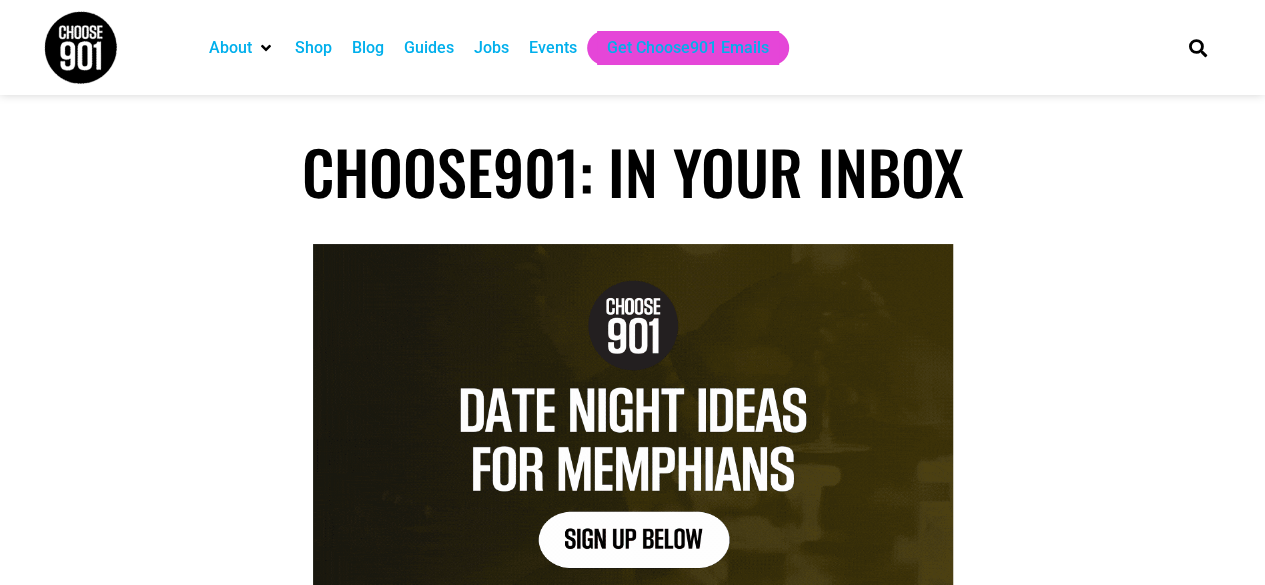 click on "Events" at bounding box center (553, 48) 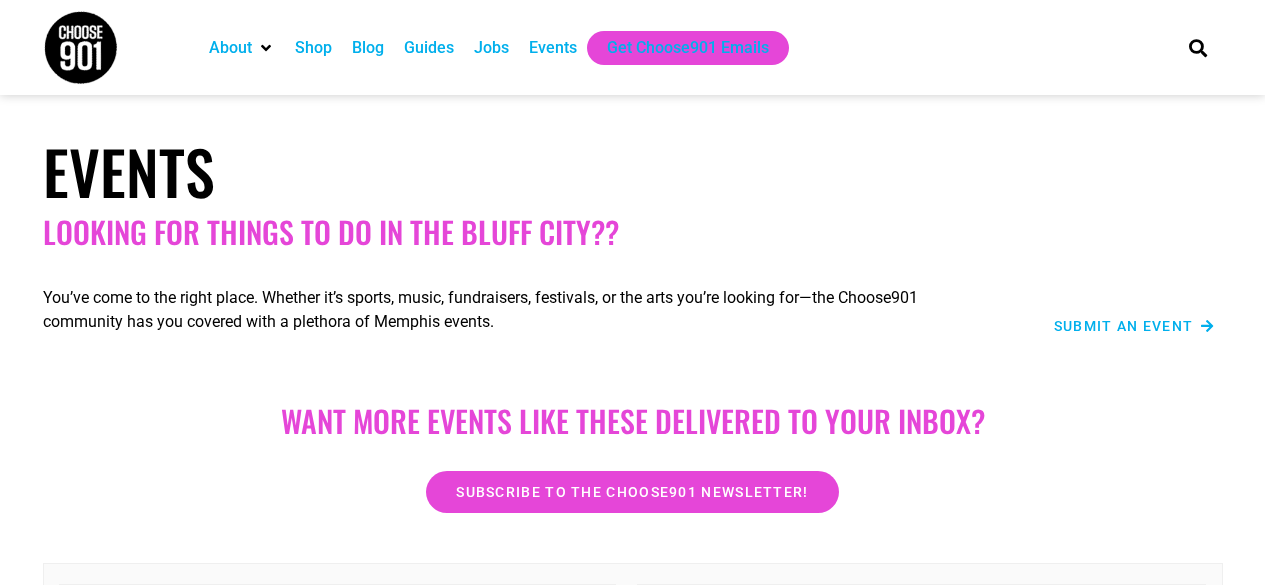 scroll, scrollTop: 0, scrollLeft: 0, axis: both 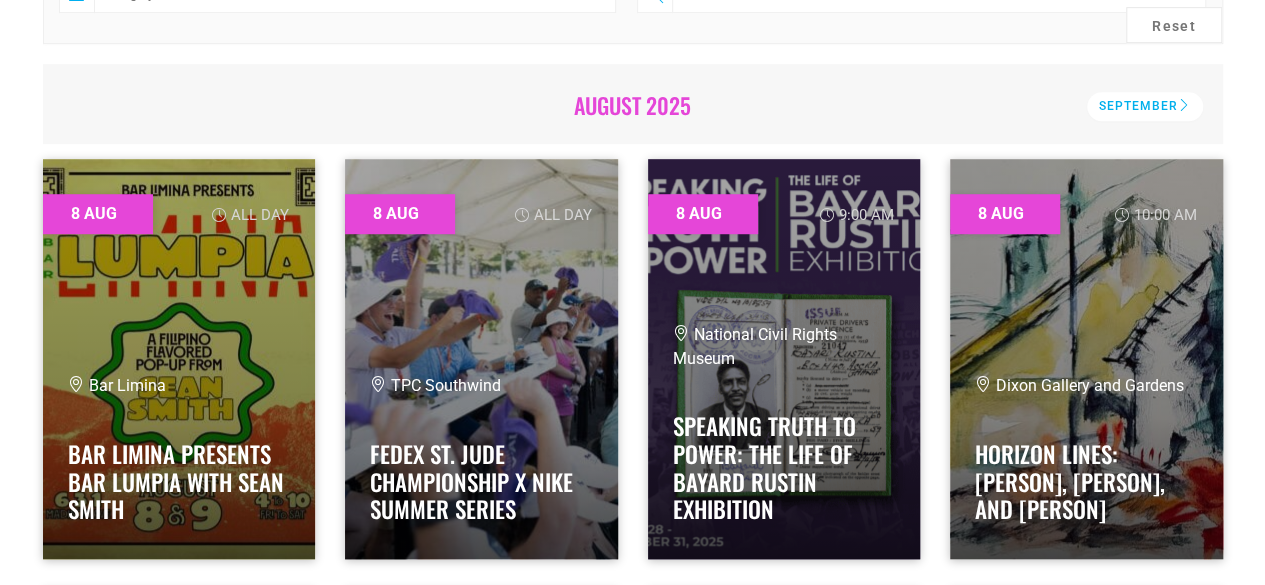 click on "August 2025" at bounding box center (633, 105) 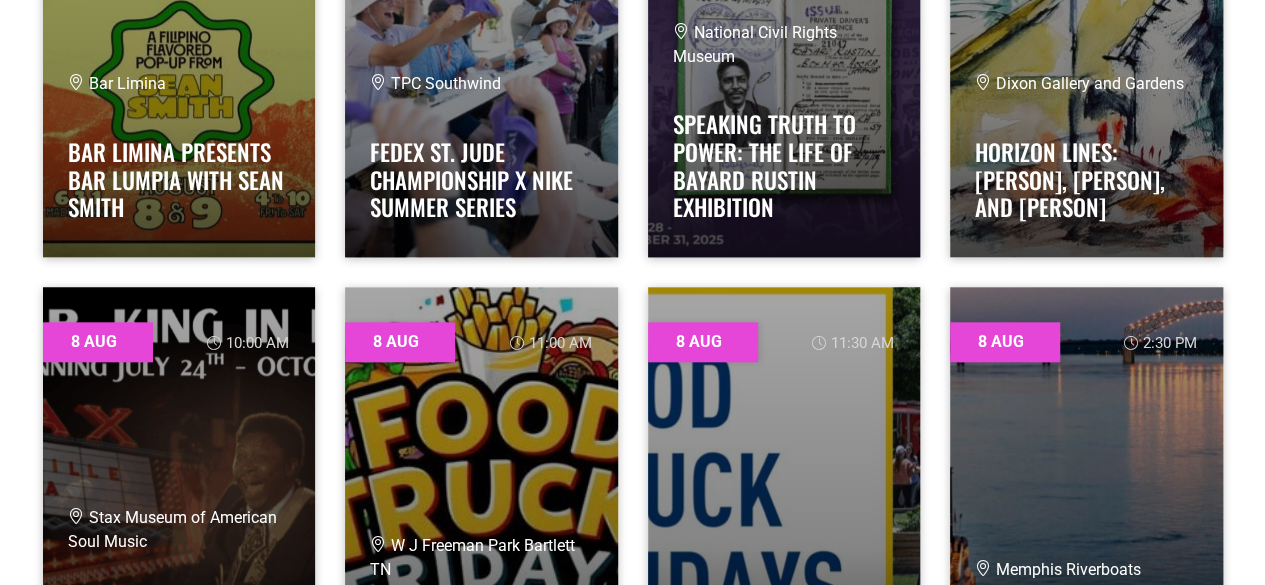 scroll, scrollTop: 910, scrollLeft: 0, axis: vertical 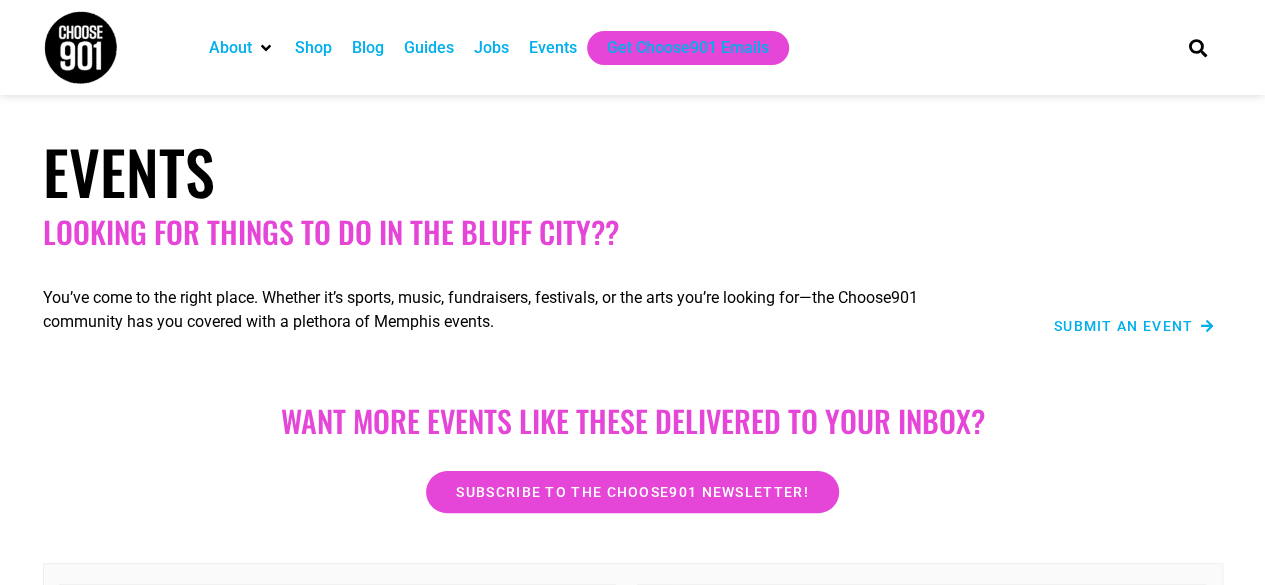 drag, startPoint x: 567, startPoint y: 217, endPoint x: 1153, endPoint y: 315, distance: 594.13806 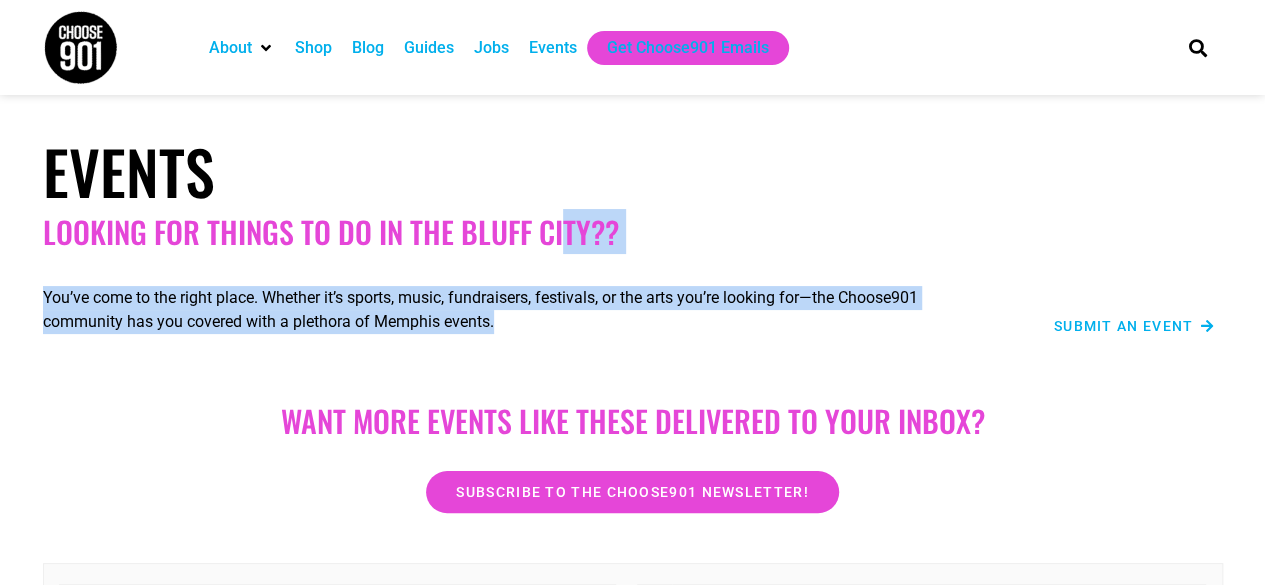 click on "Submit an Event" at bounding box center [1124, 326] 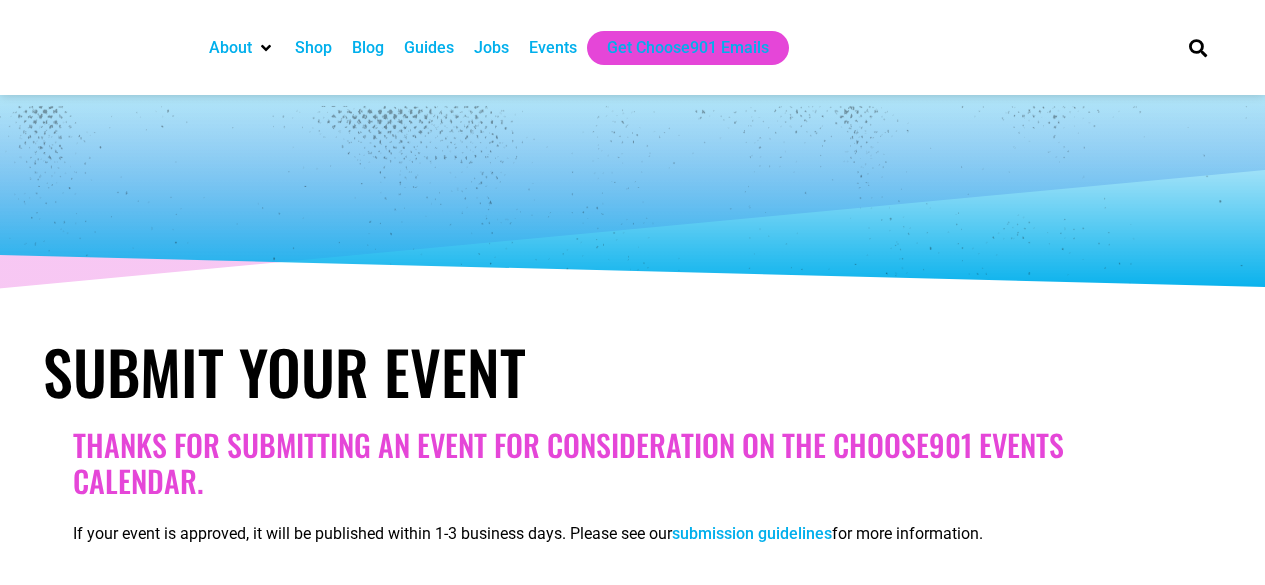select 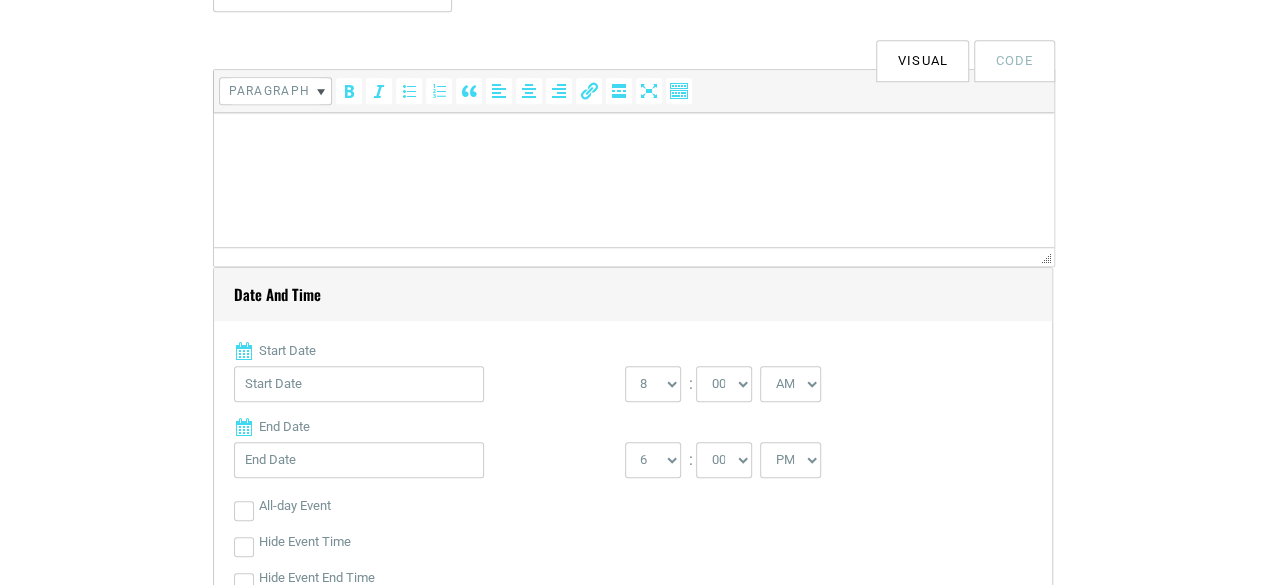 scroll, scrollTop: 406, scrollLeft: 0, axis: vertical 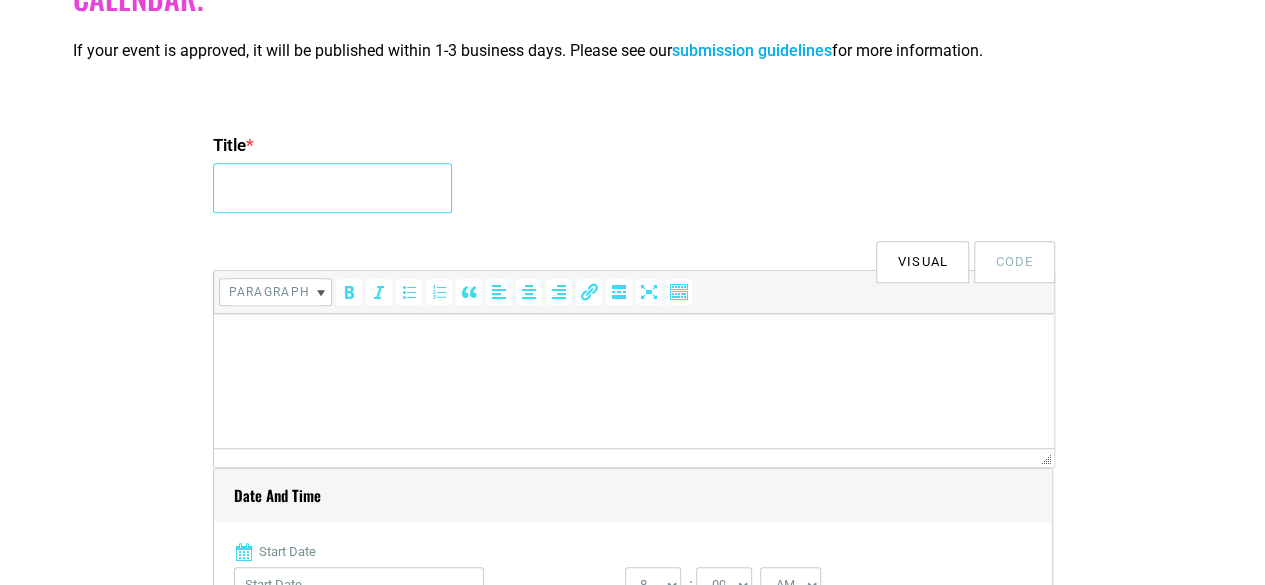 click on "Title  *" at bounding box center (332, 188) 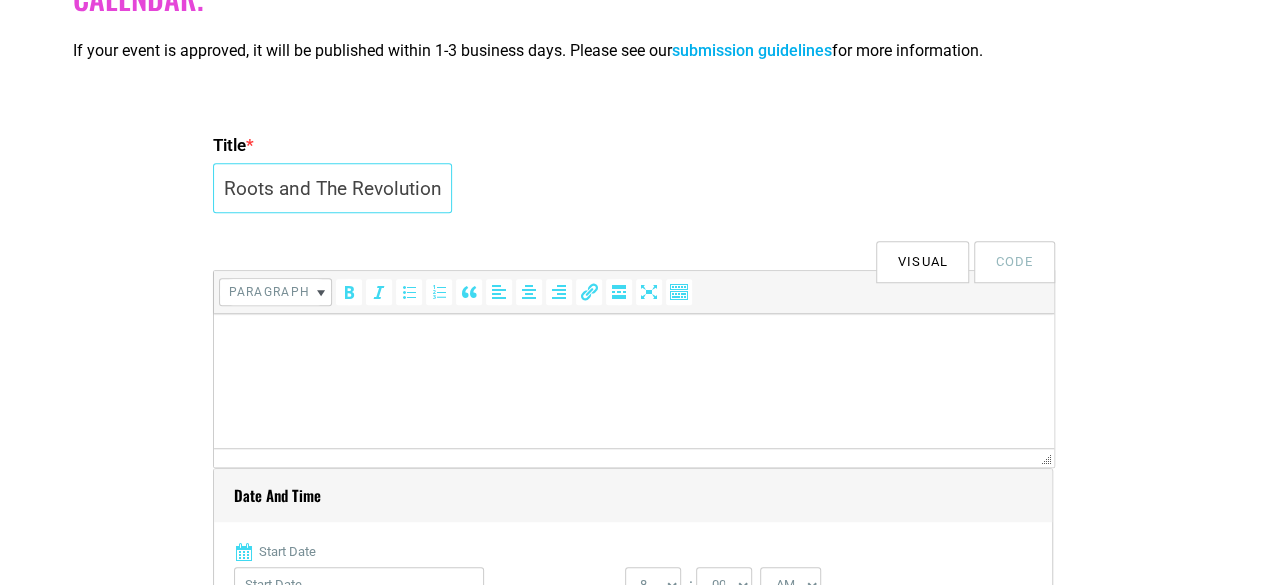 click on "Roots and The Revolution: Black Trivia Night." at bounding box center [332, 188] 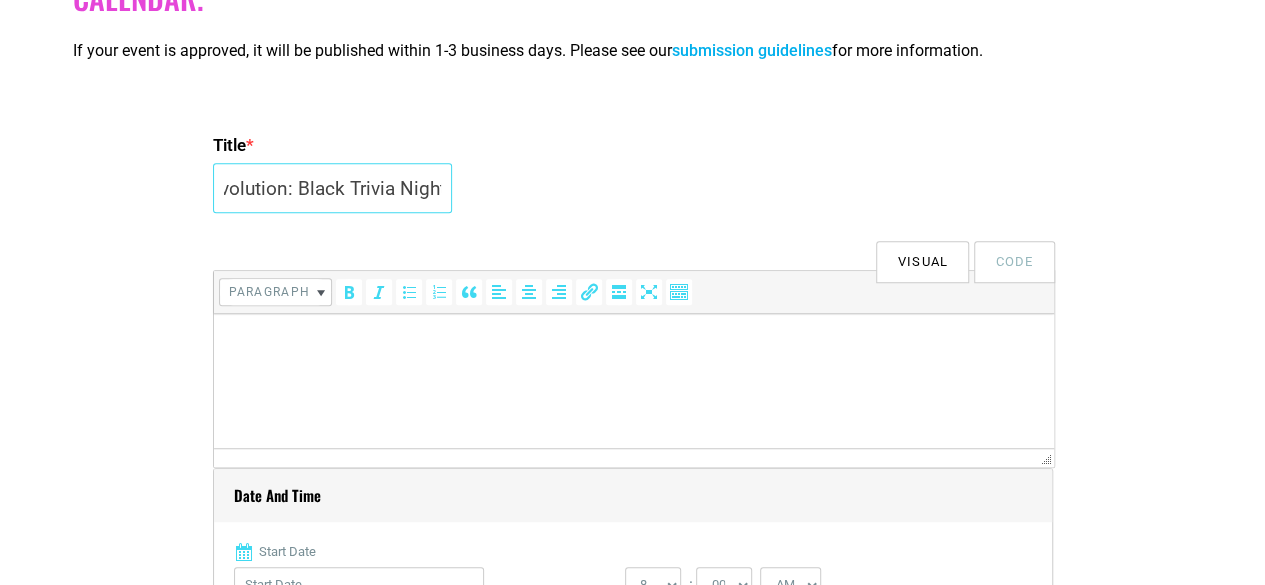 scroll, scrollTop: 0, scrollLeft: 157, axis: horizontal 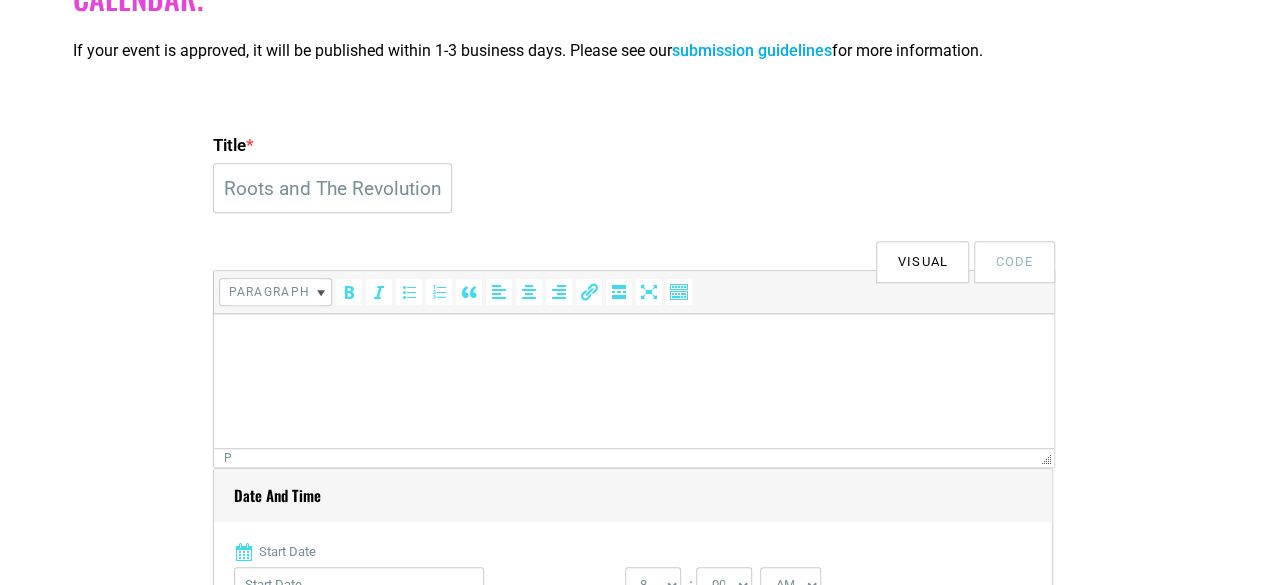 click at bounding box center [633, 342] 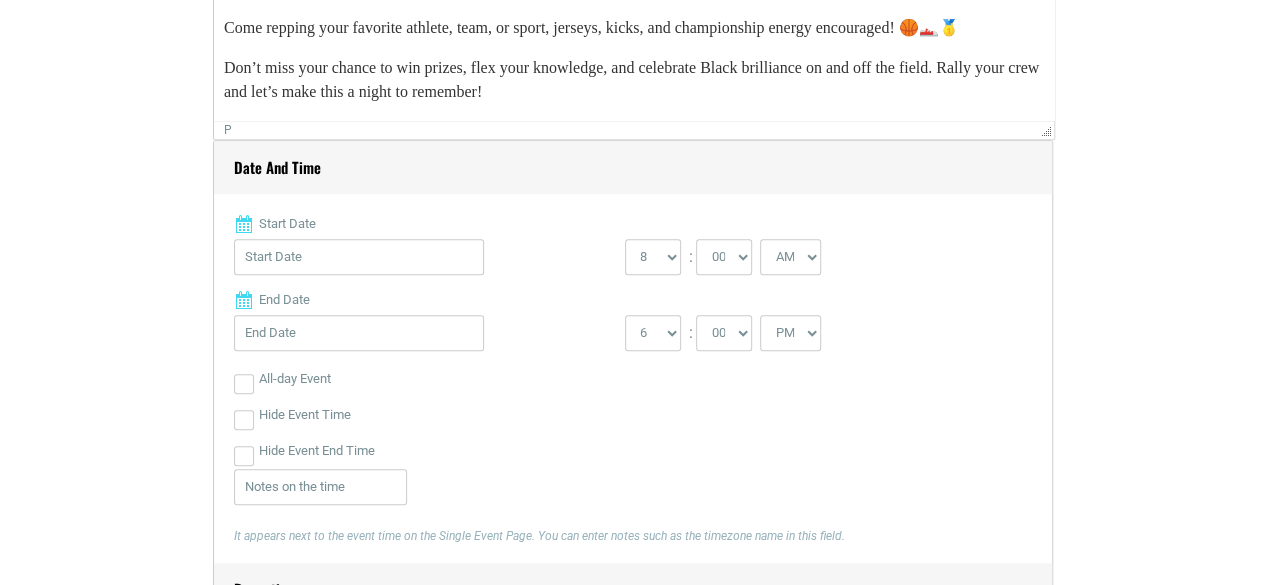 scroll, scrollTop: 813, scrollLeft: 0, axis: vertical 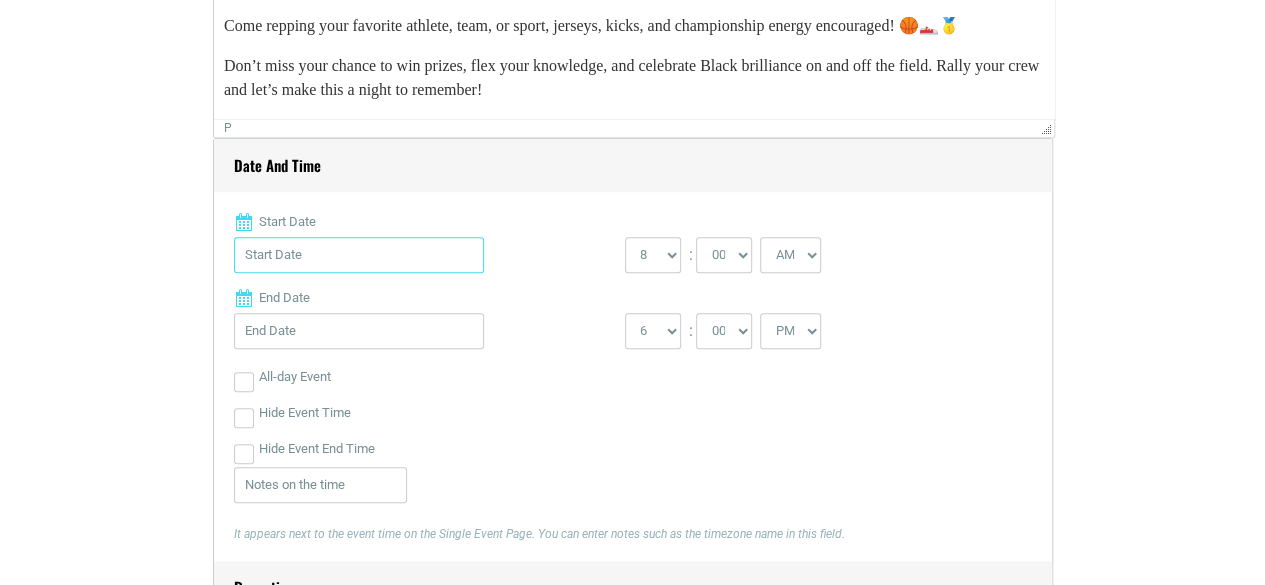 click on "Start Date" at bounding box center [359, 255] 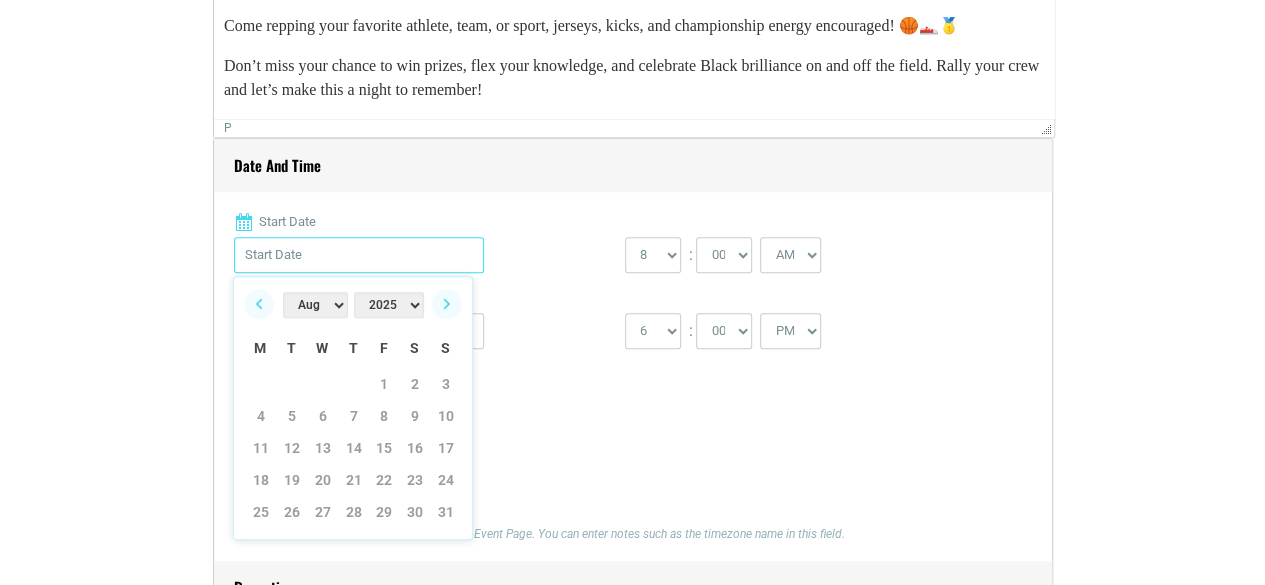 click on "Start Date" at bounding box center (359, 255) 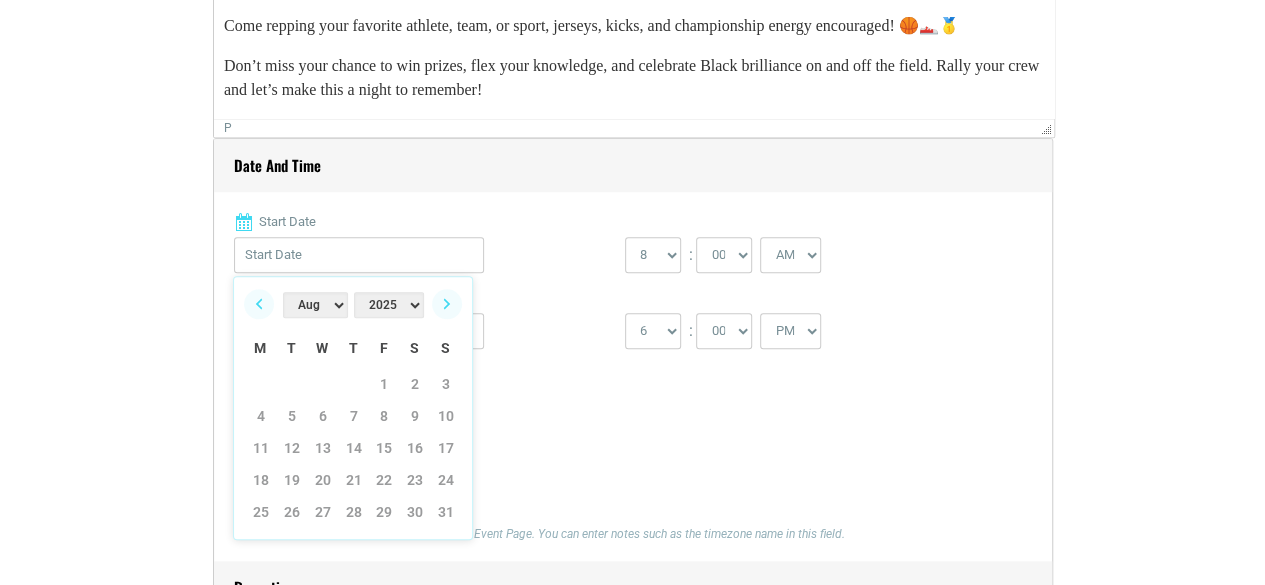 click on "Jan Feb Mar Apr May Jun Jul Aug Sep Oct Nov Dec" at bounding box center [315, 305] 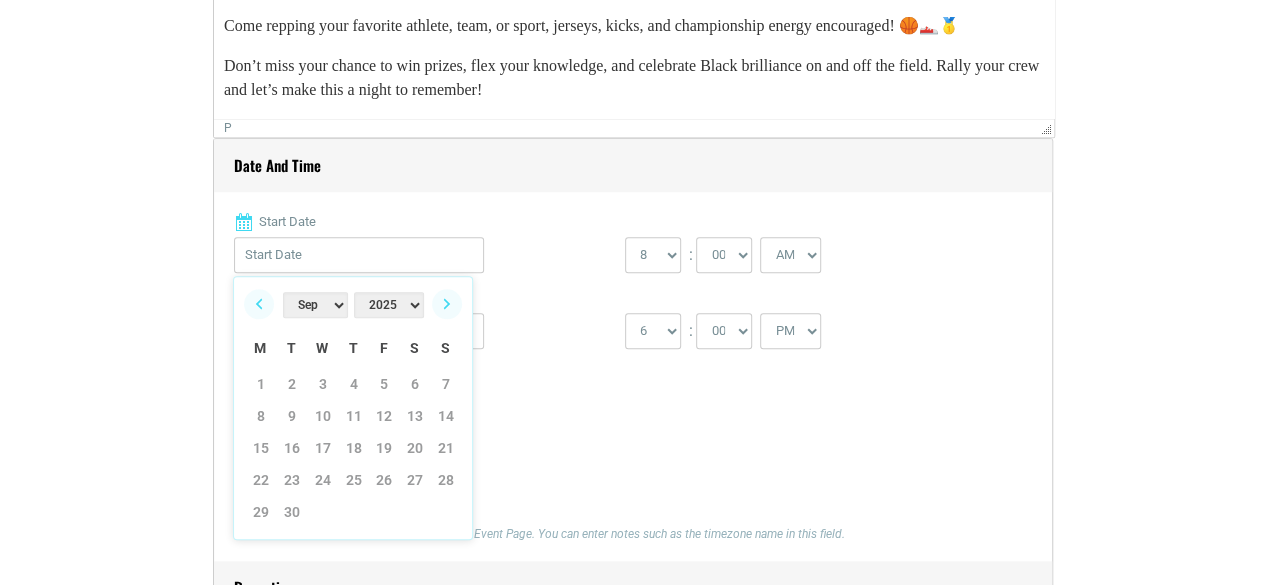 click on "11" at bounding box center (353, 416) 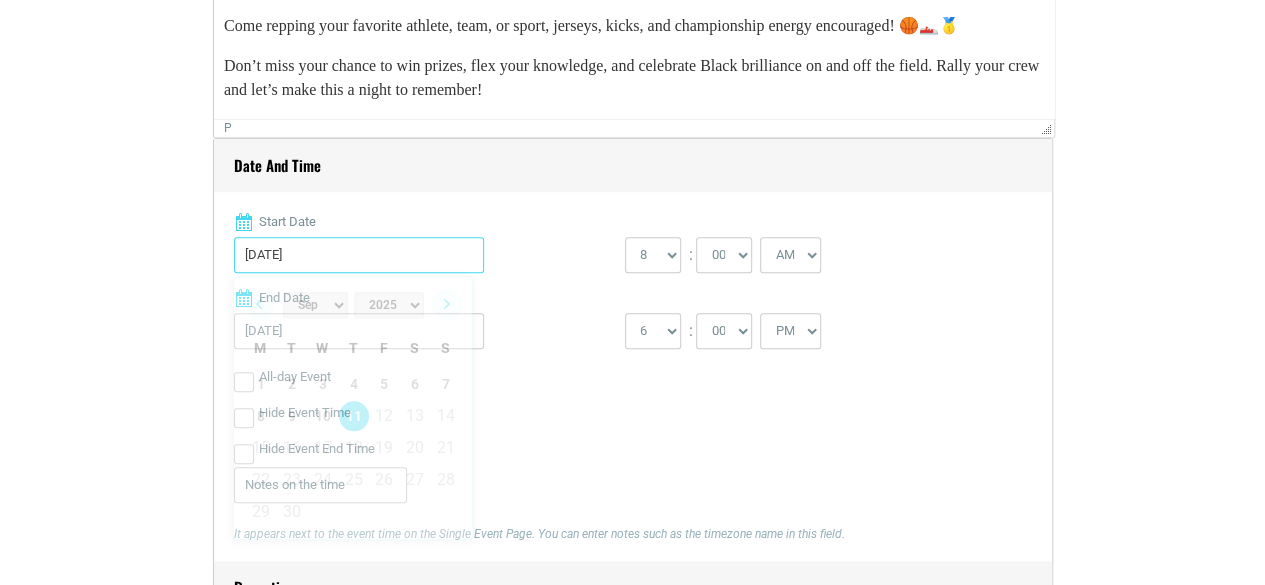 click on "[DATE]" at bounding box center (359, 255) 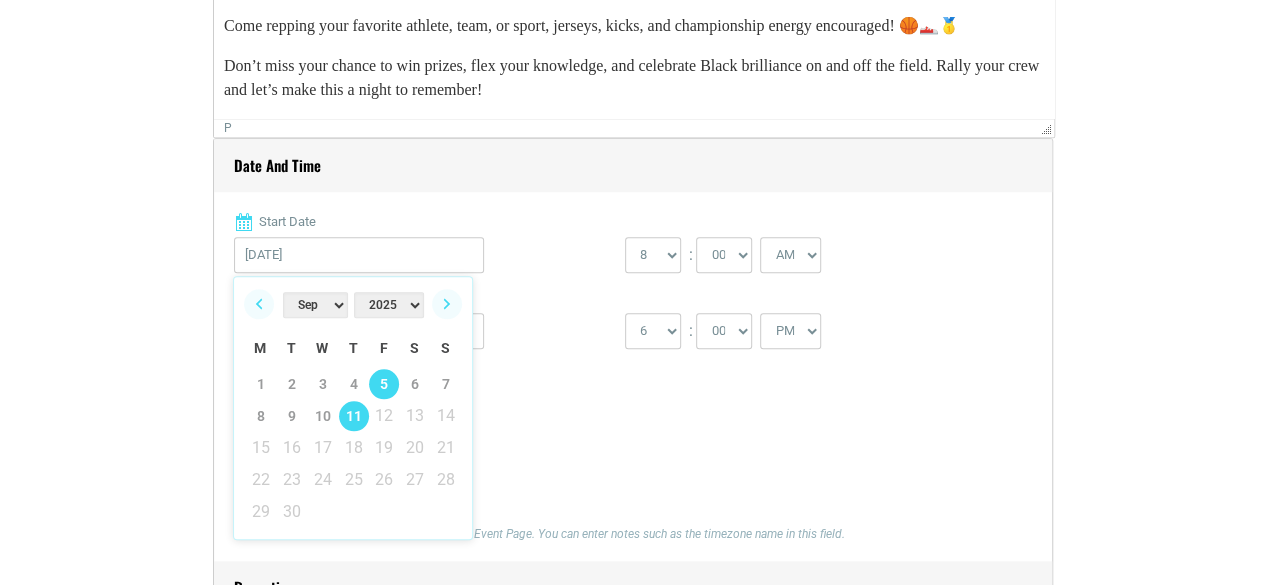 click on "5" at bounding box center (384, 384) 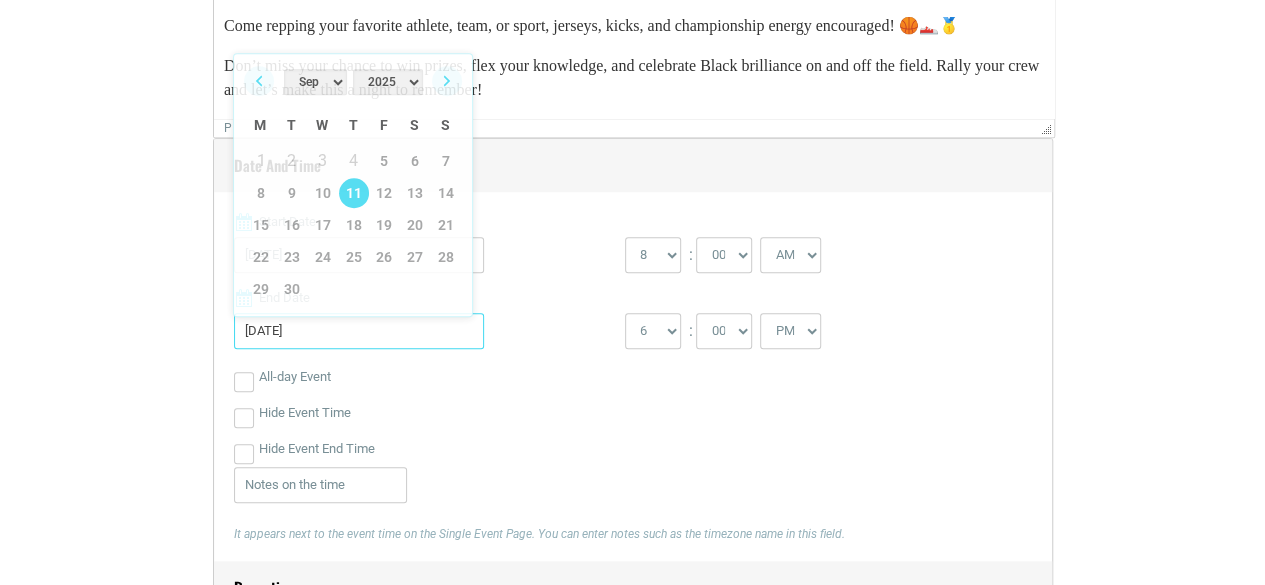 click on "[DATE]" at bounding box center (359, 331) 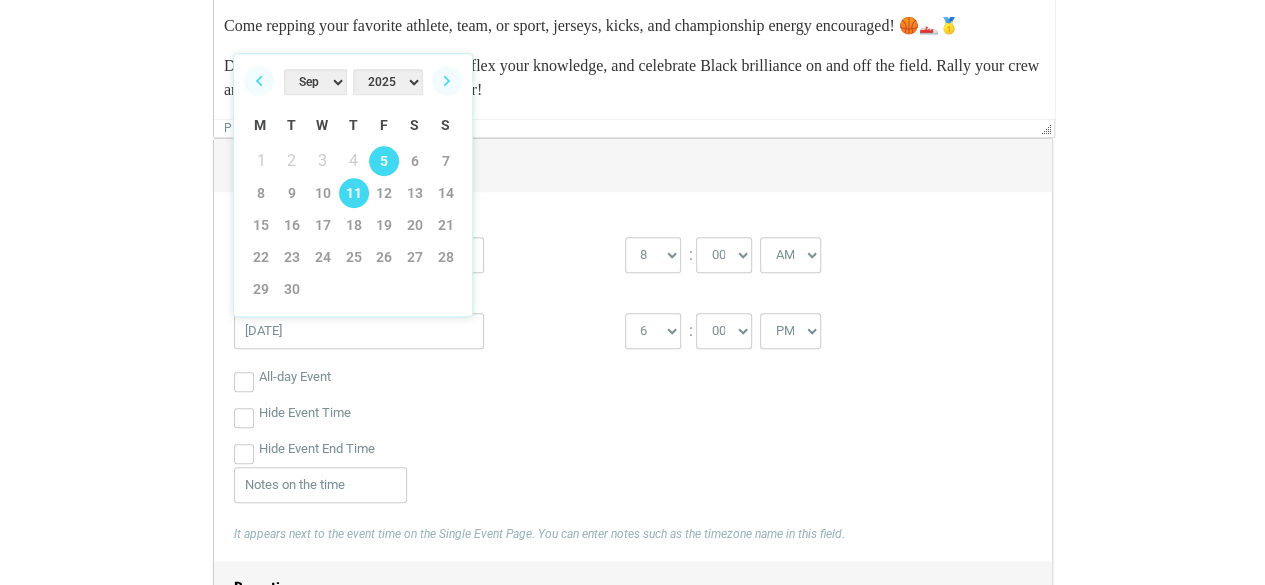 click on "5" at bounding box center (384, 161) 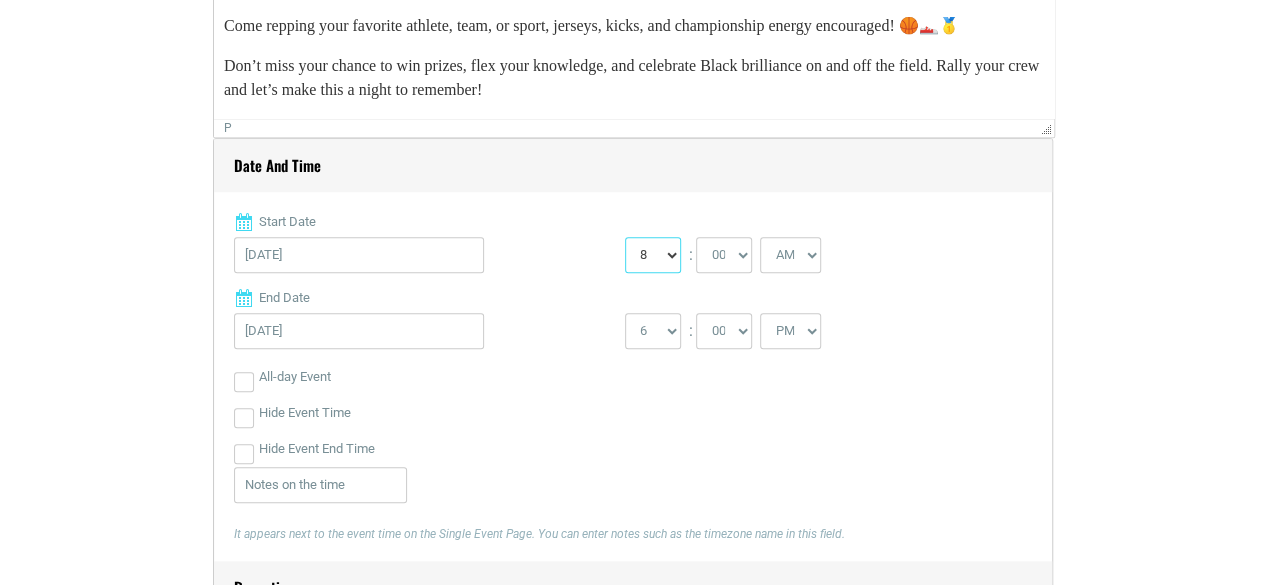 click on "0
1
2
3
4
5
6
7
8
9
10
11
12" at bounding box center [653, 255] 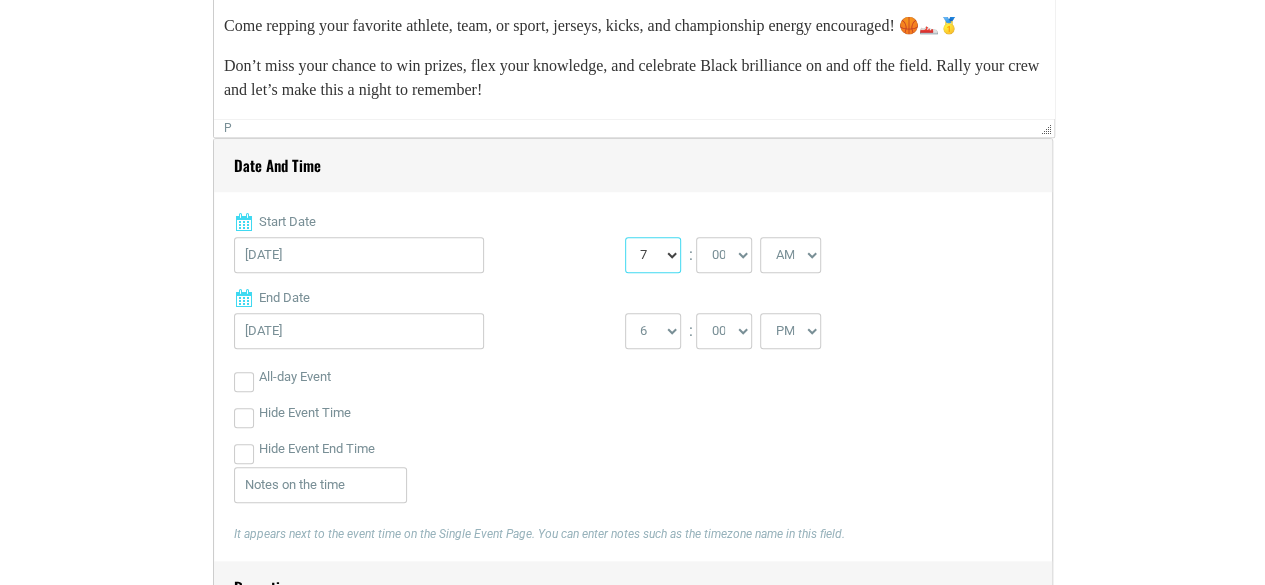 click on "0
1
2
3
4
5
6
7
8
9
10
11
12" at bounding box center (653, 255) 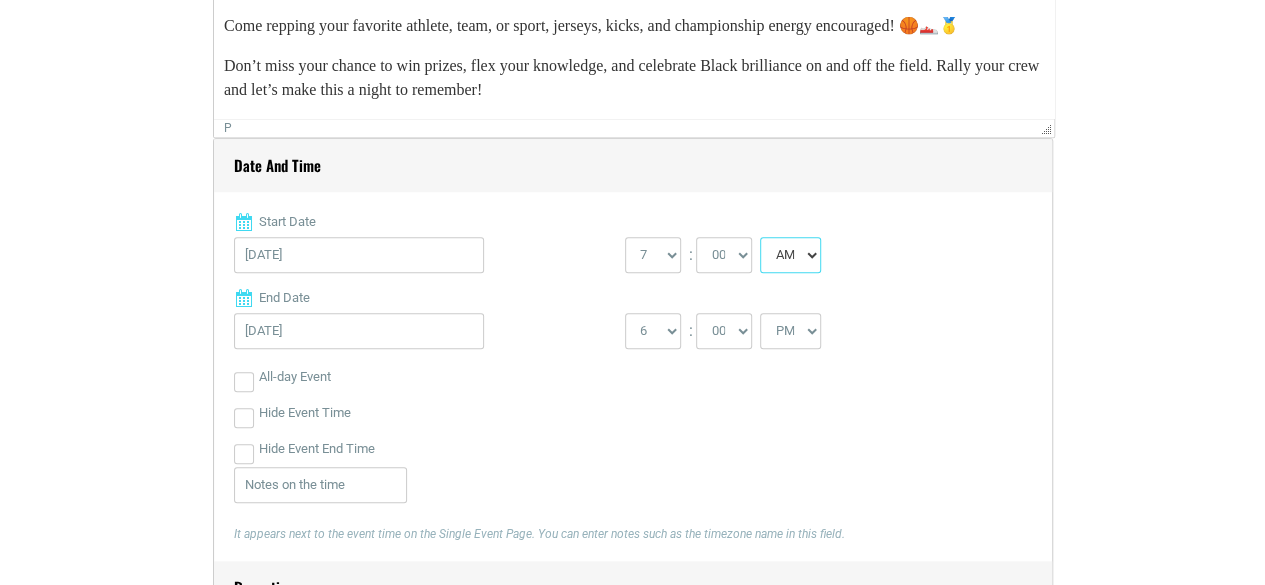 click on "AM
PM" at bounding box center (790, 255) 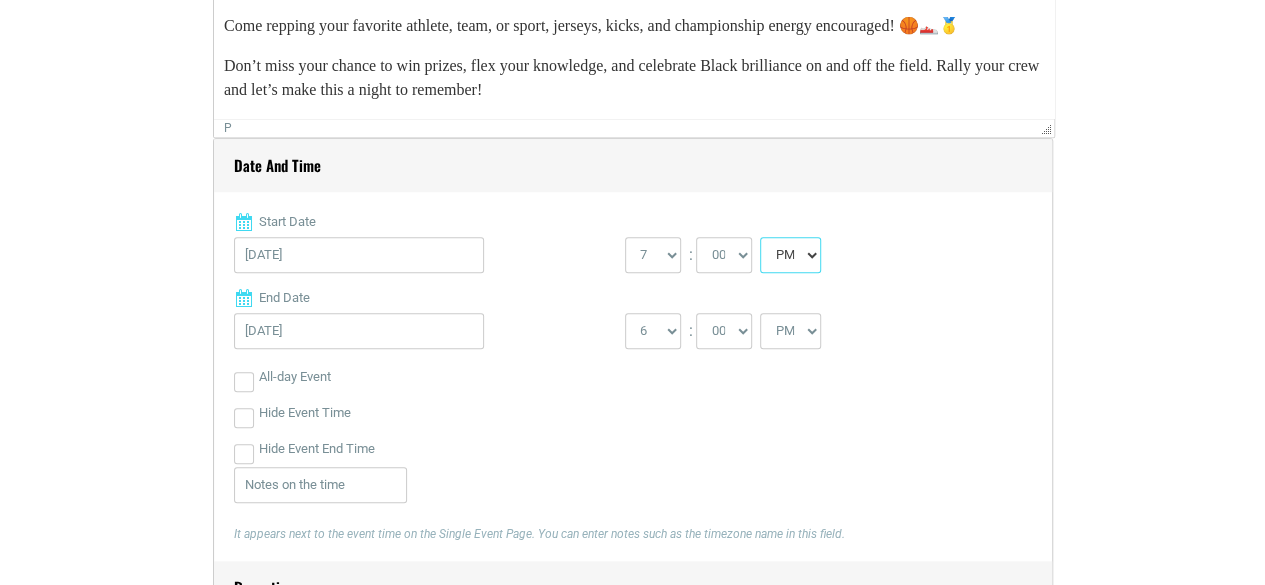 click on "AM
PM" at bounding box center (790, 255) 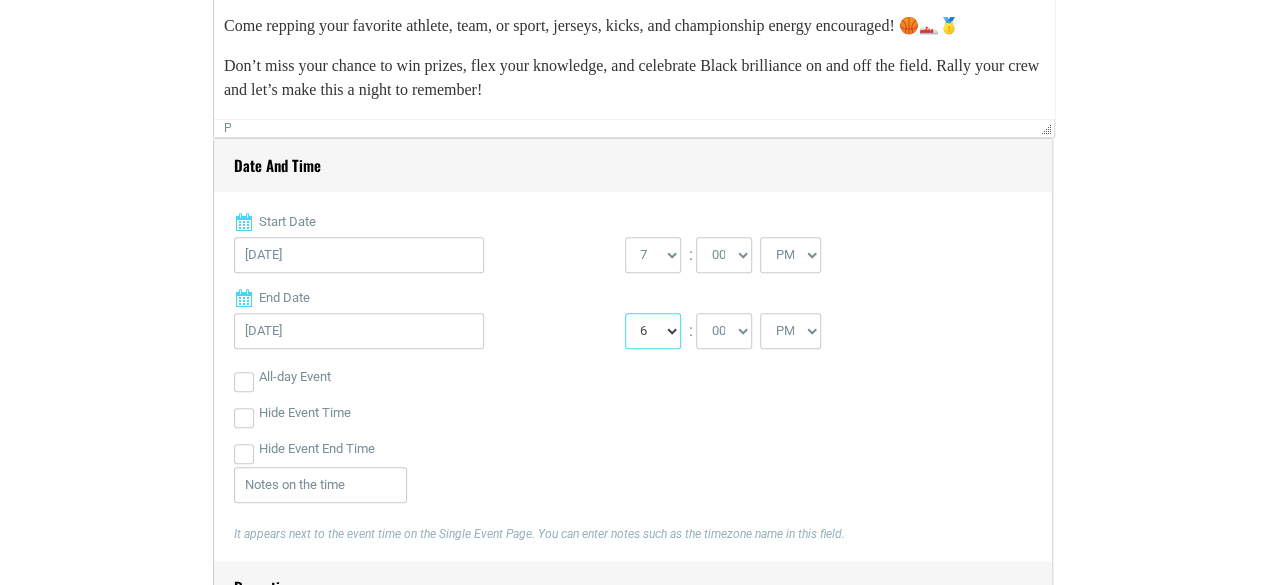 click on "1
2
3
4
5
6
7
8
9
10
11
12" at bounding box center [653, 331] 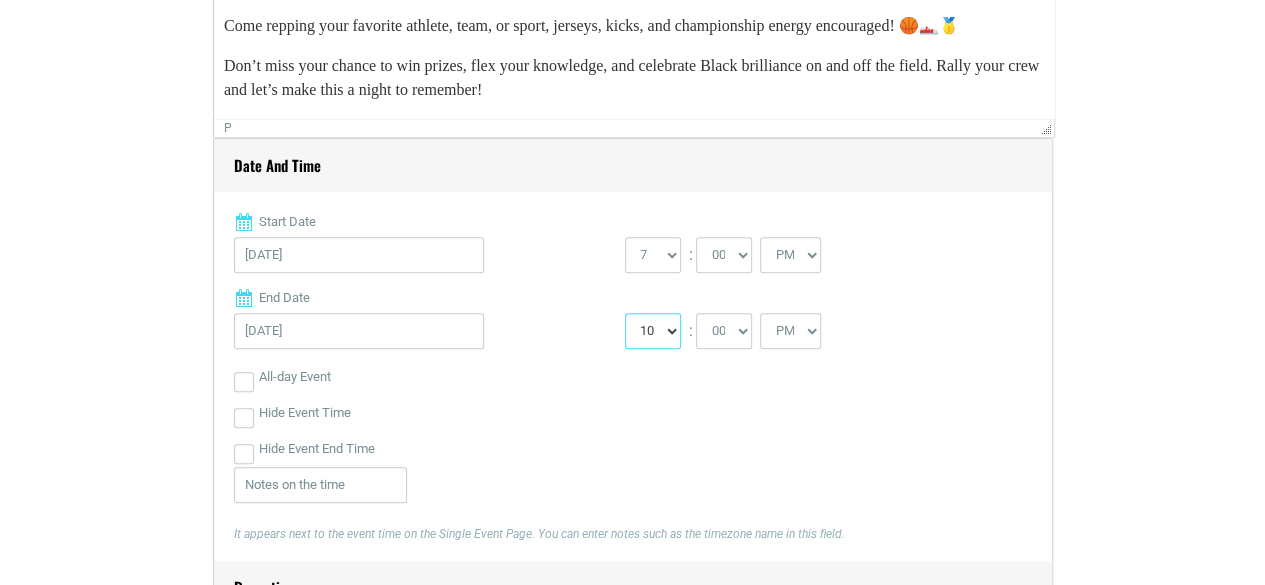 click on "1
2
3
4
5
6
7
8
9
10
11
12" at bounding box center [653, 331] 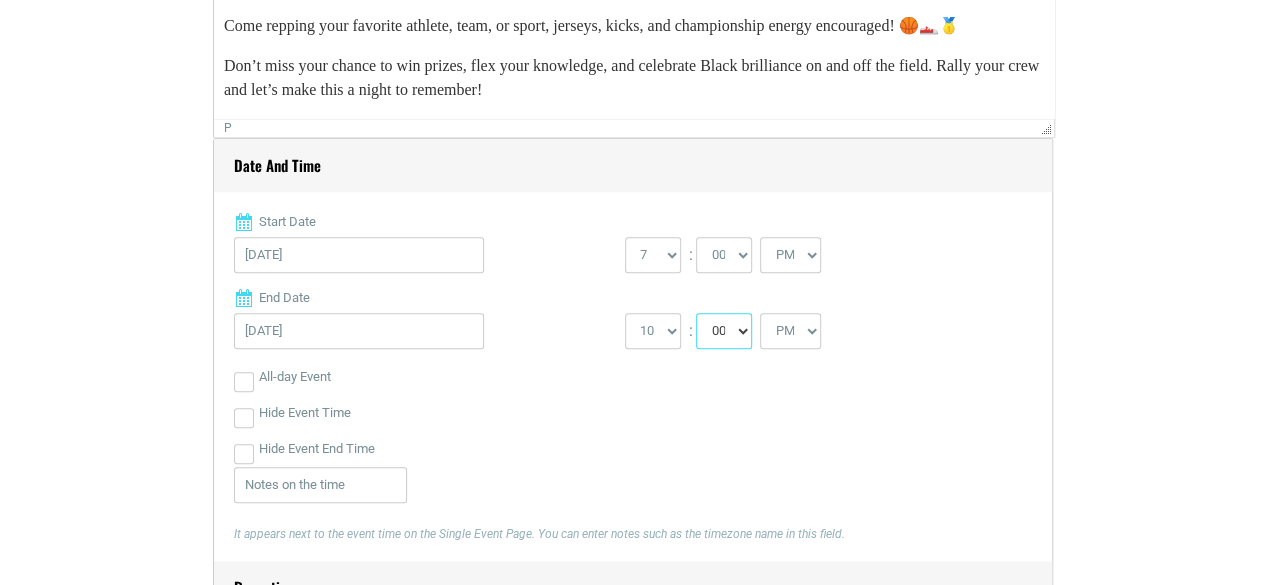 click on "00
05
10
15
20
25
30
35
40
45
50
55" at bounding box center (724, 331) 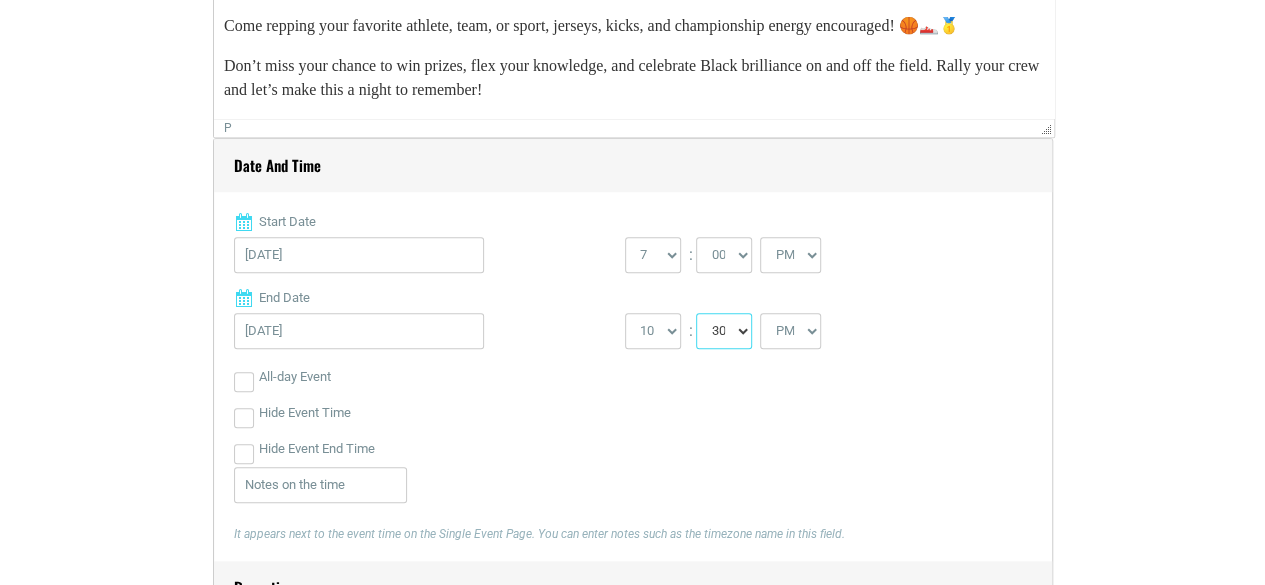 click on "00
05
10
15
20
25
30
35
40
45
50
55" at bounding box center [724, 331] 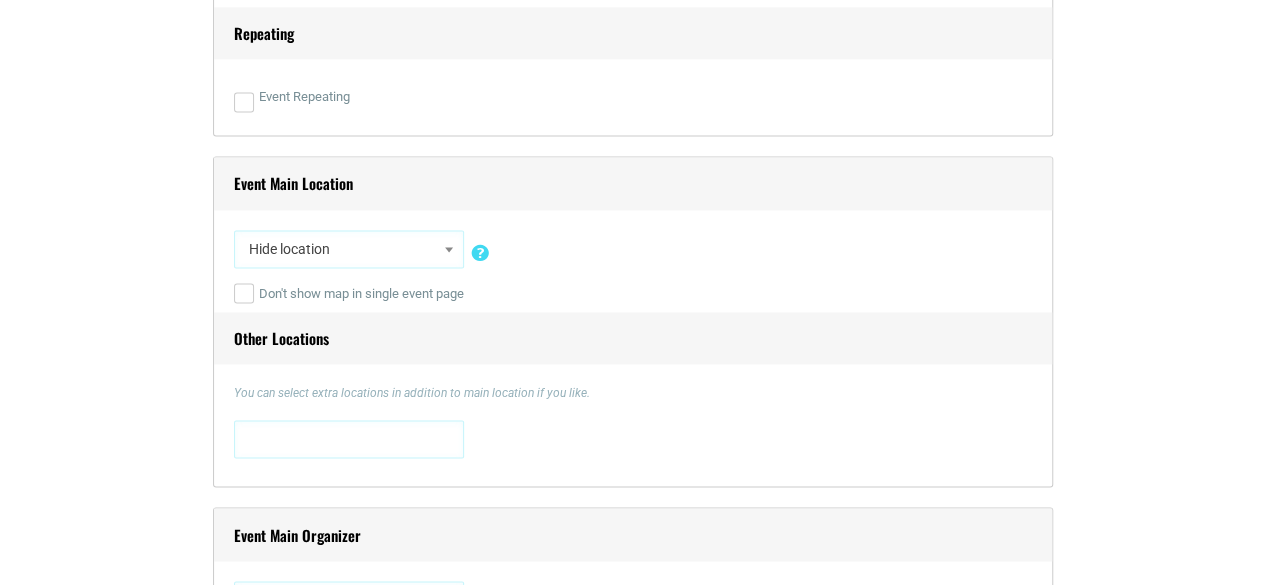 scroll, scrollTop: 1368, scrollLeft: 0, axis: vertical 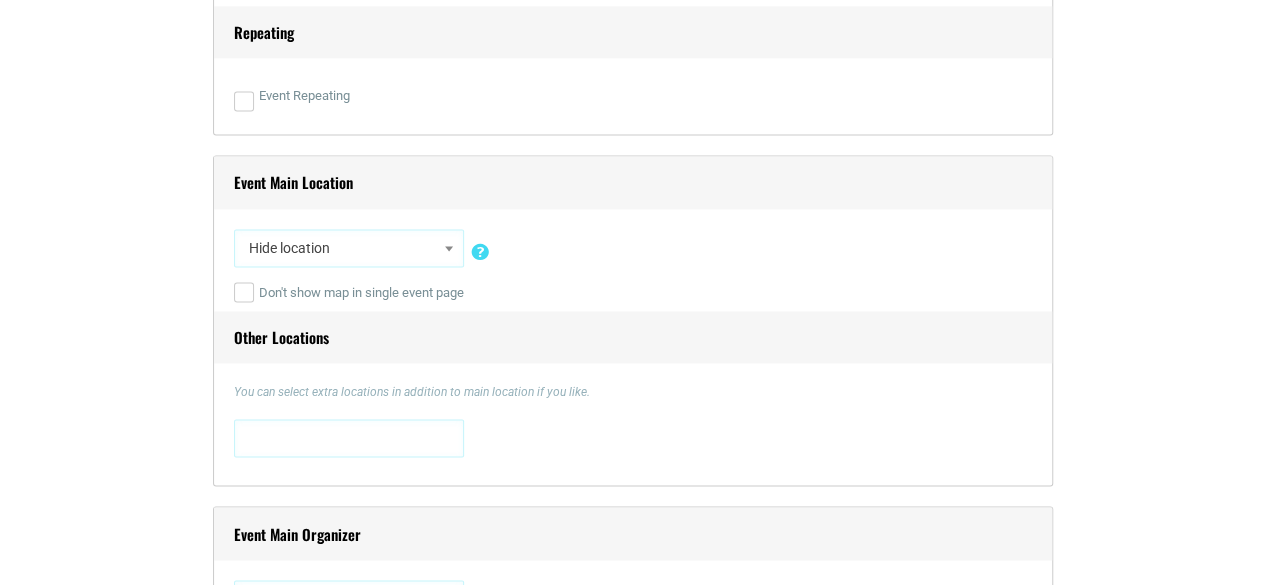 click on "Hide location" at bounding box center [349, 248] 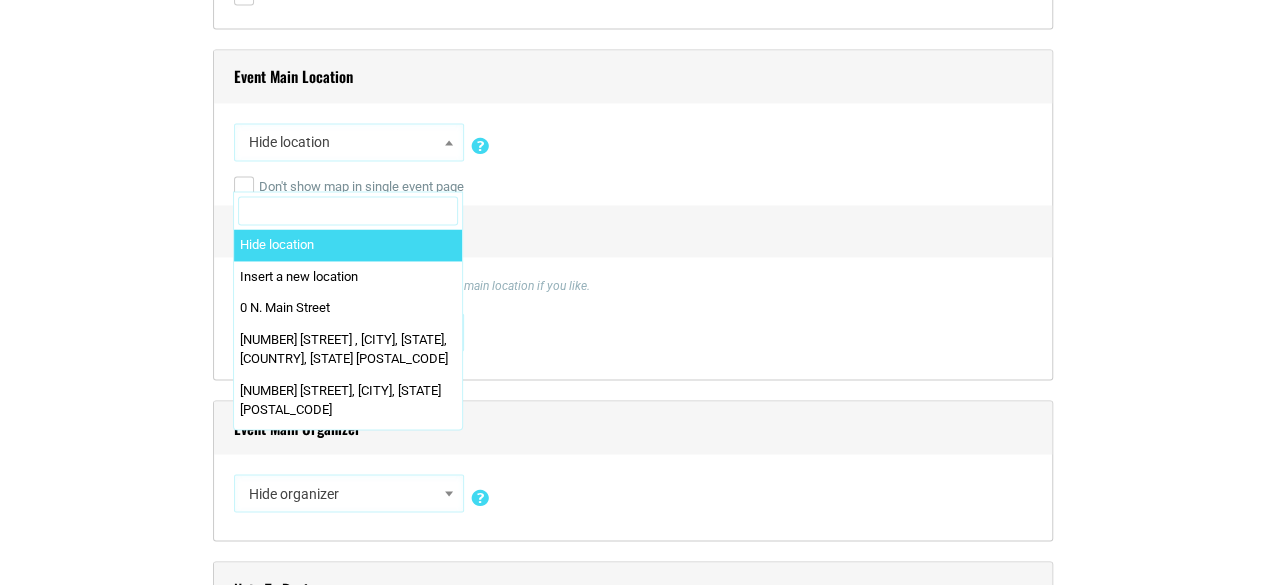 scroll, scrollTop: 1475, scrollLeft: 0, axis: vertical 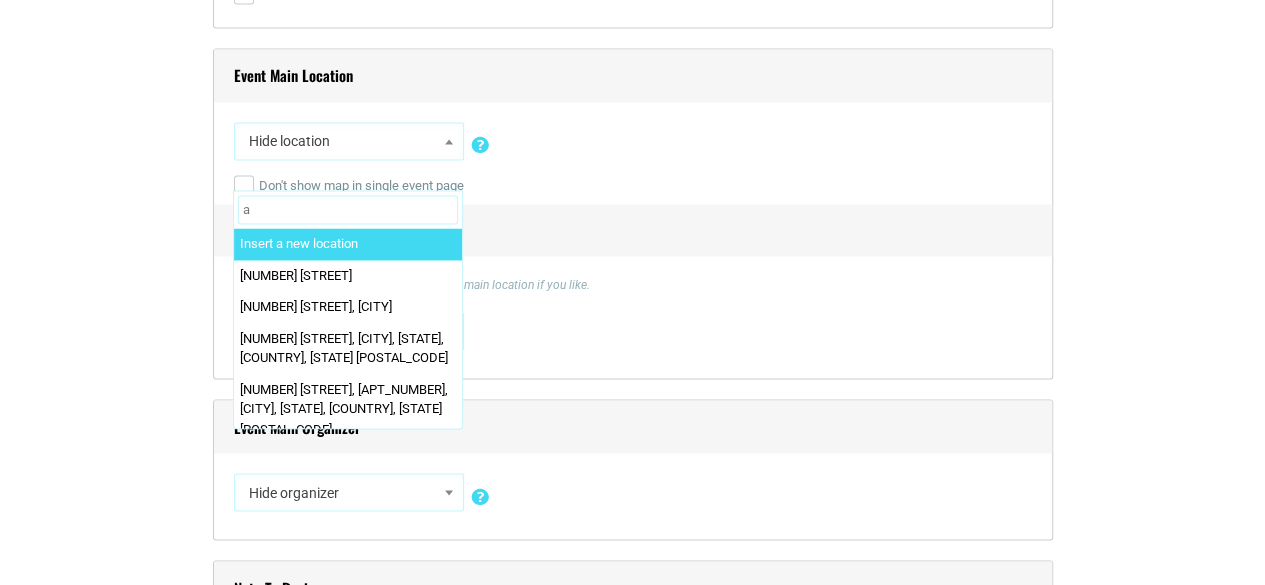 type on "a" 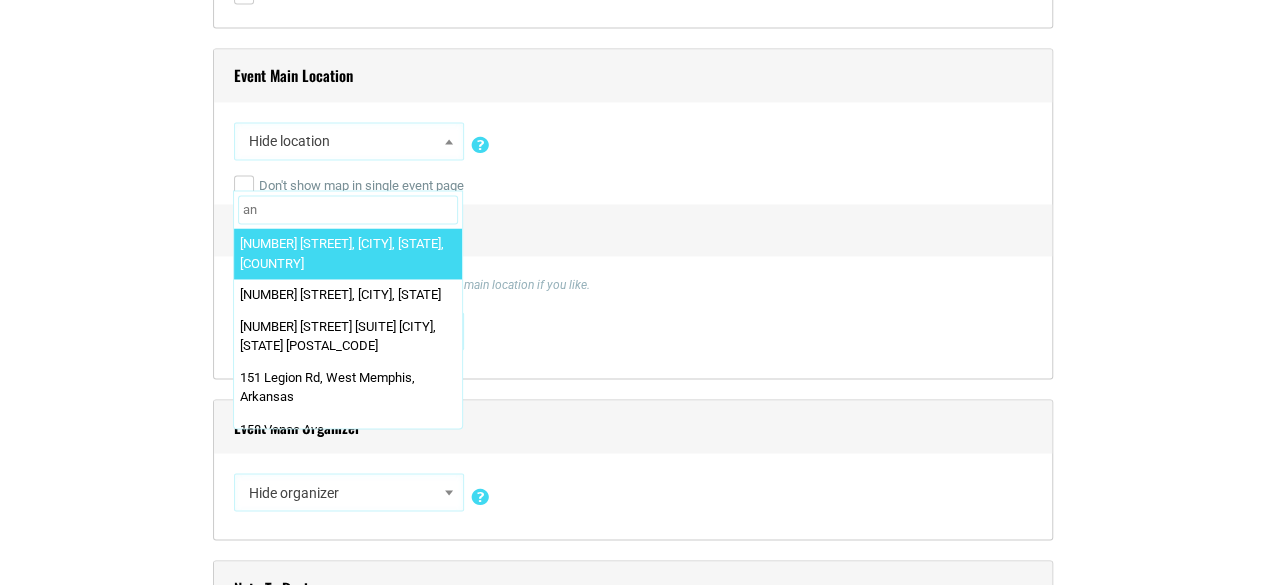 type on "a" 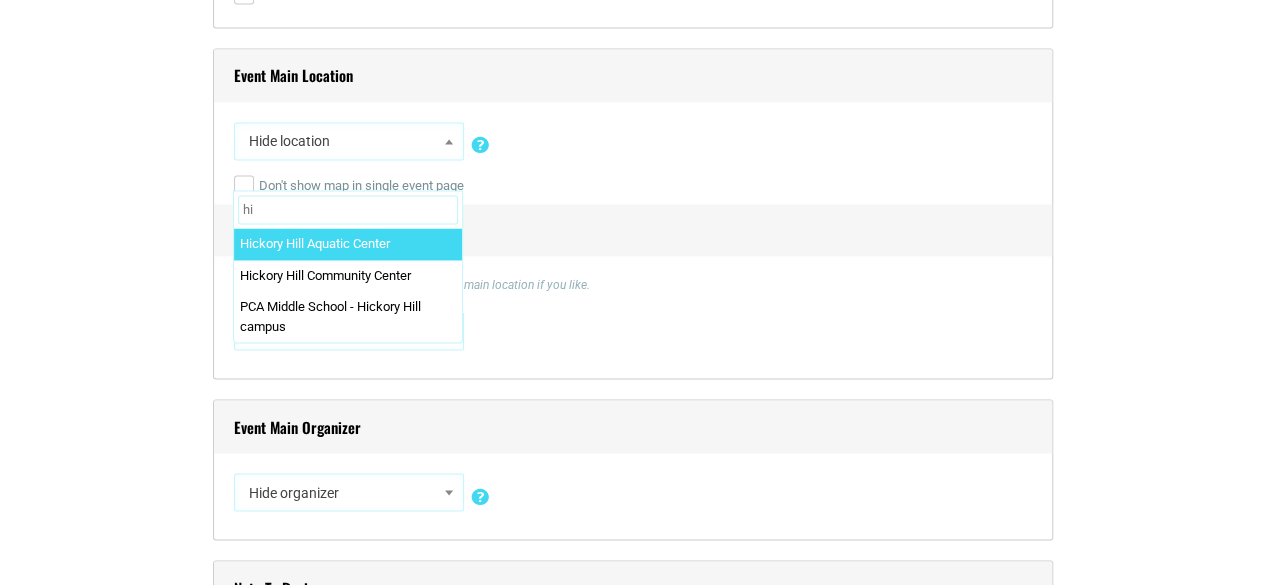 type on "h" 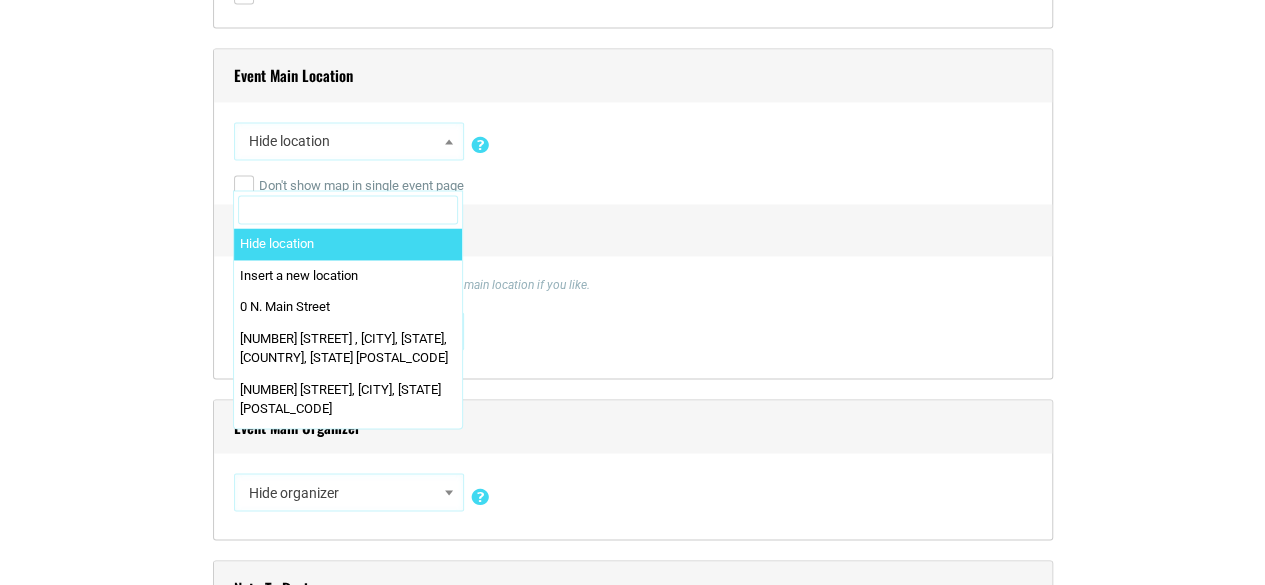 click at bounding box center (348, 210) 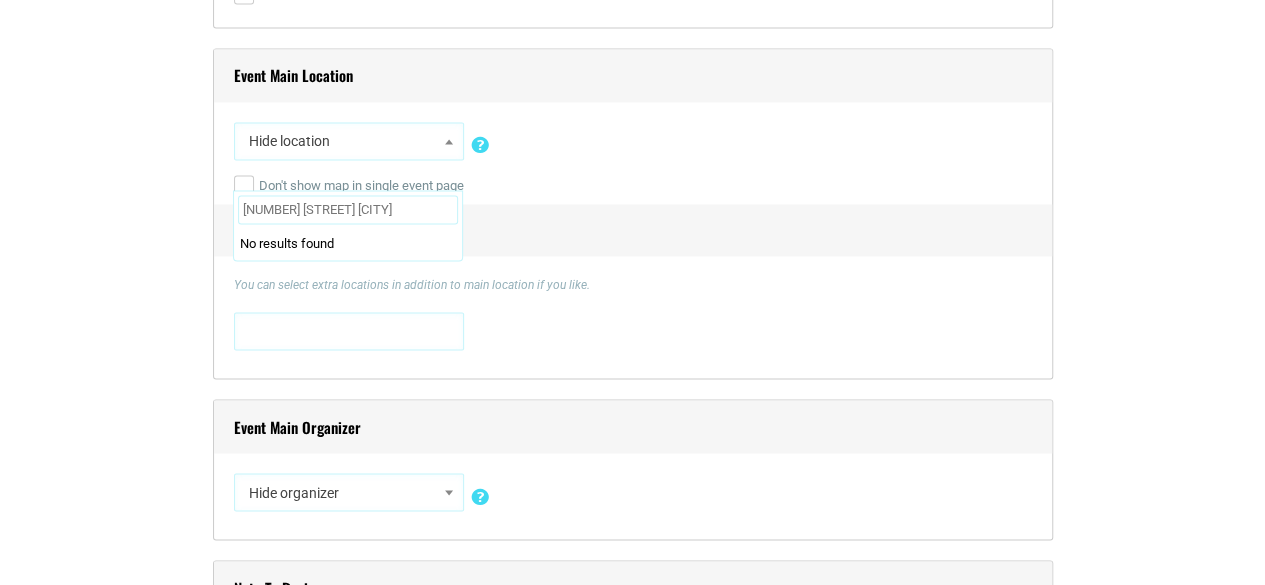scroll, scrollTop: 0, scrollLeft: 0, axis: both 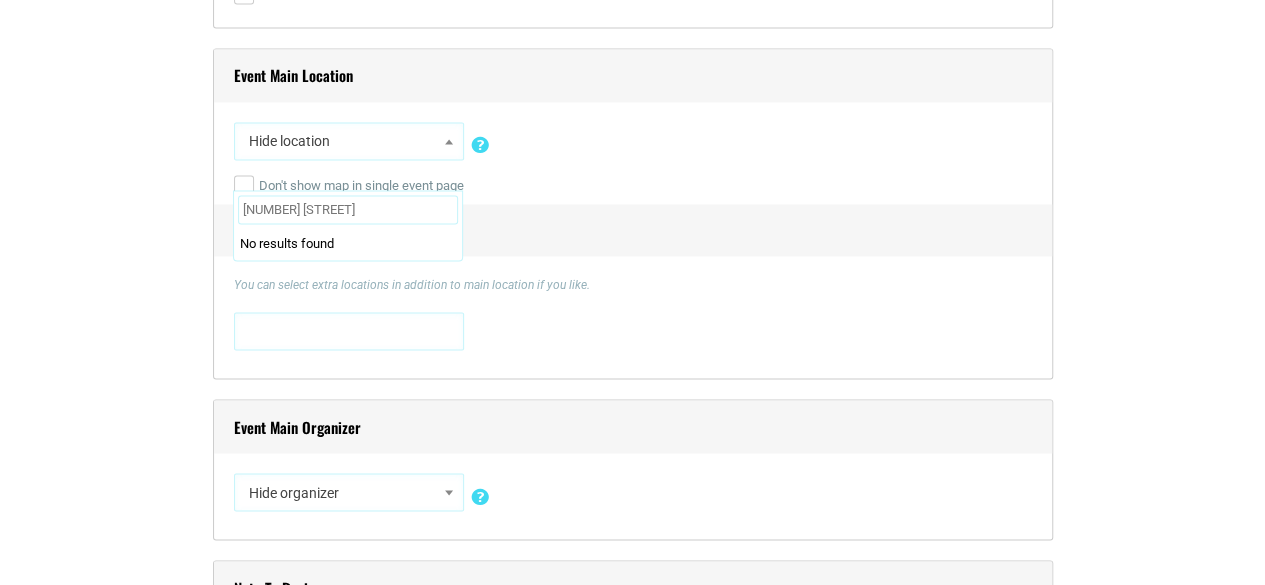 type on "[NUMBER] [STREET]" 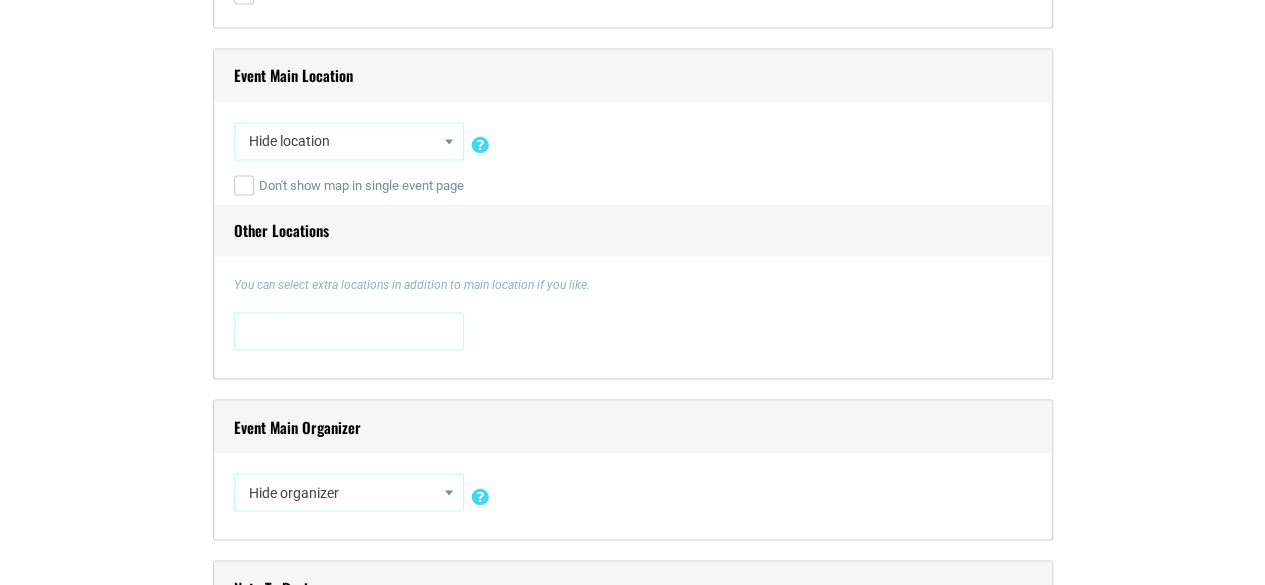 click at bounding box center (349, 329) 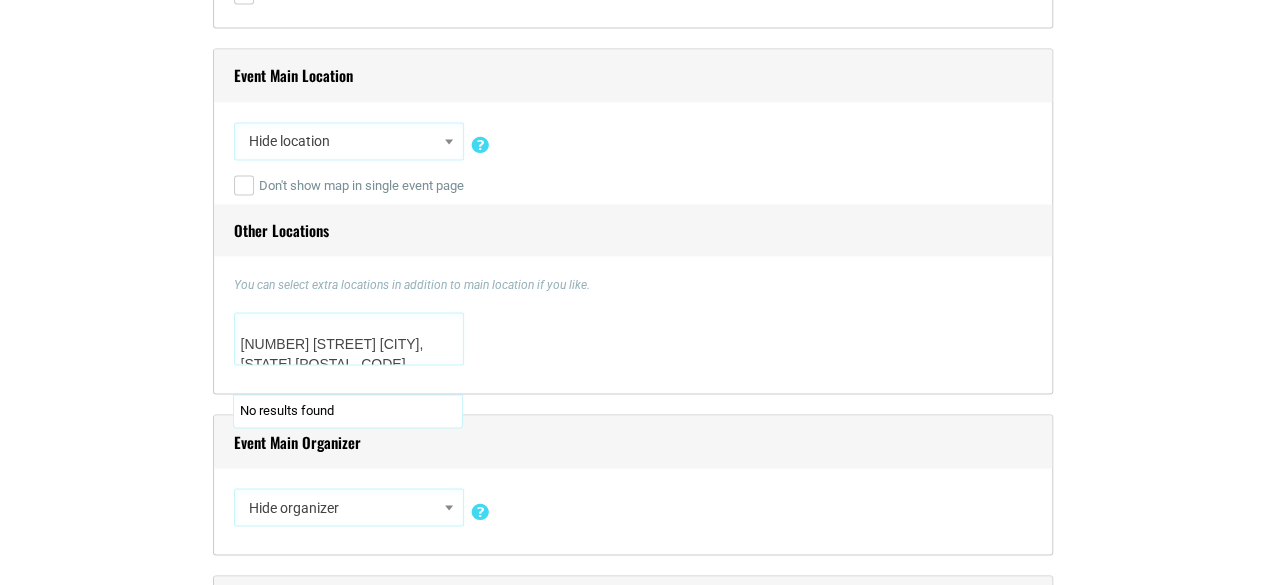 scroll, scrollTop: 8, scrollLeft: 0, axis: vertical 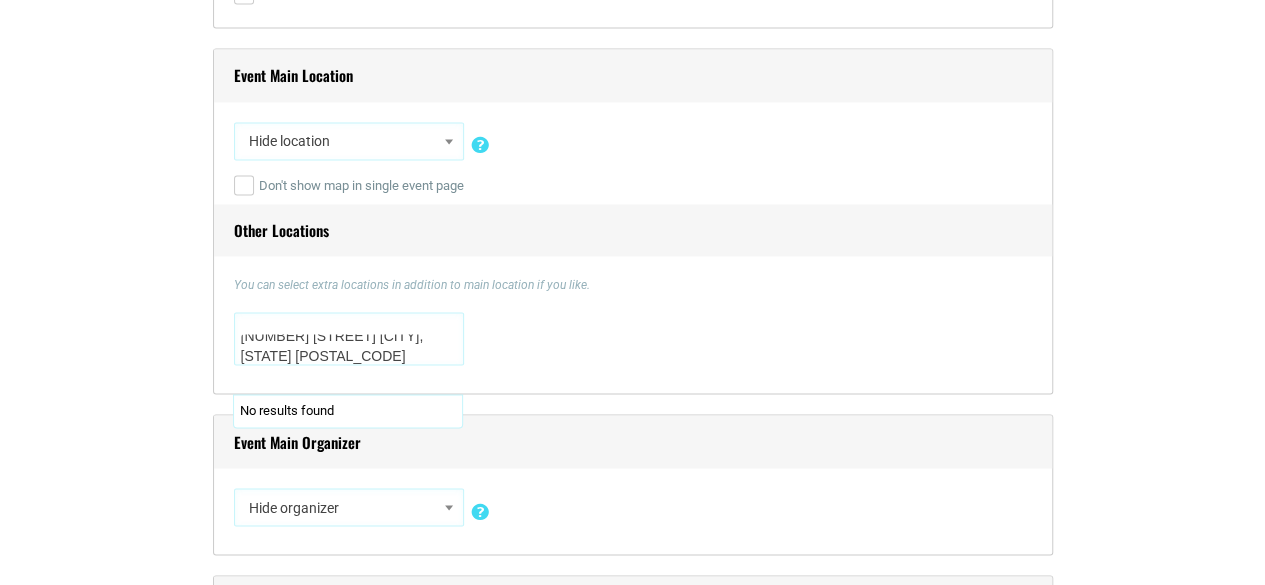 type on "[NUMBER] [STREET] [CITY], [STATE] [POSTAL_CODE]" 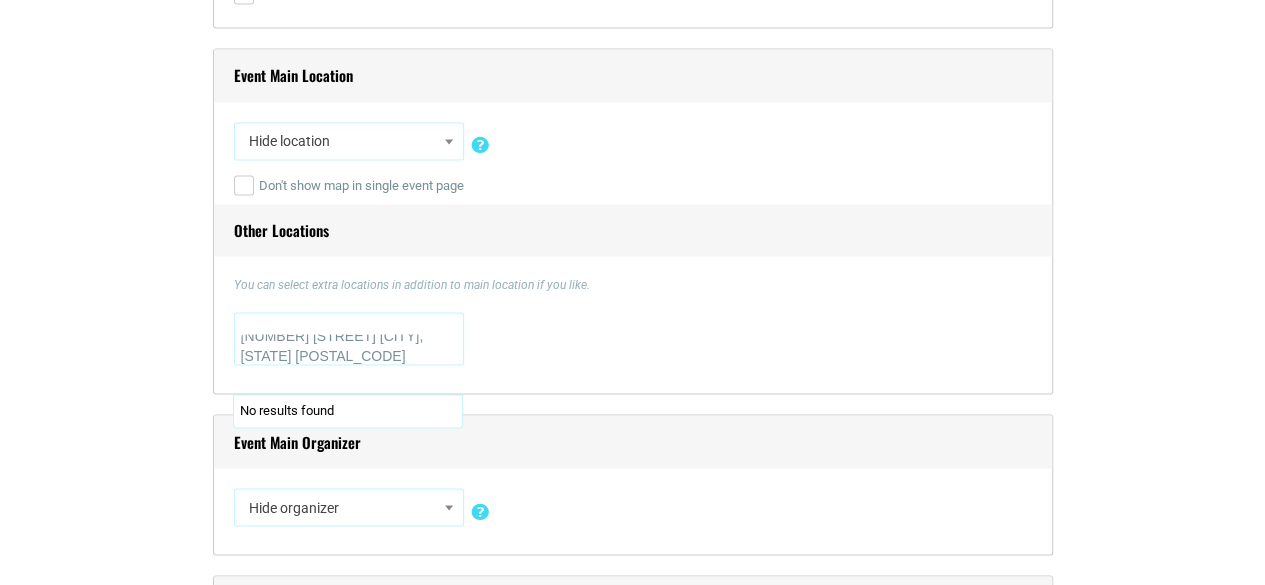 click on "Title *
[EVENT_NAME].
Visual
Code
b i link b-quote del ins img ul ol li code more close tags Paragraph     p
Date and Time
Start Date
[DATE]
0
1
2
3
4
5 6 7 8 9 10 11 12 : 1" at bounding box center (633, 955) 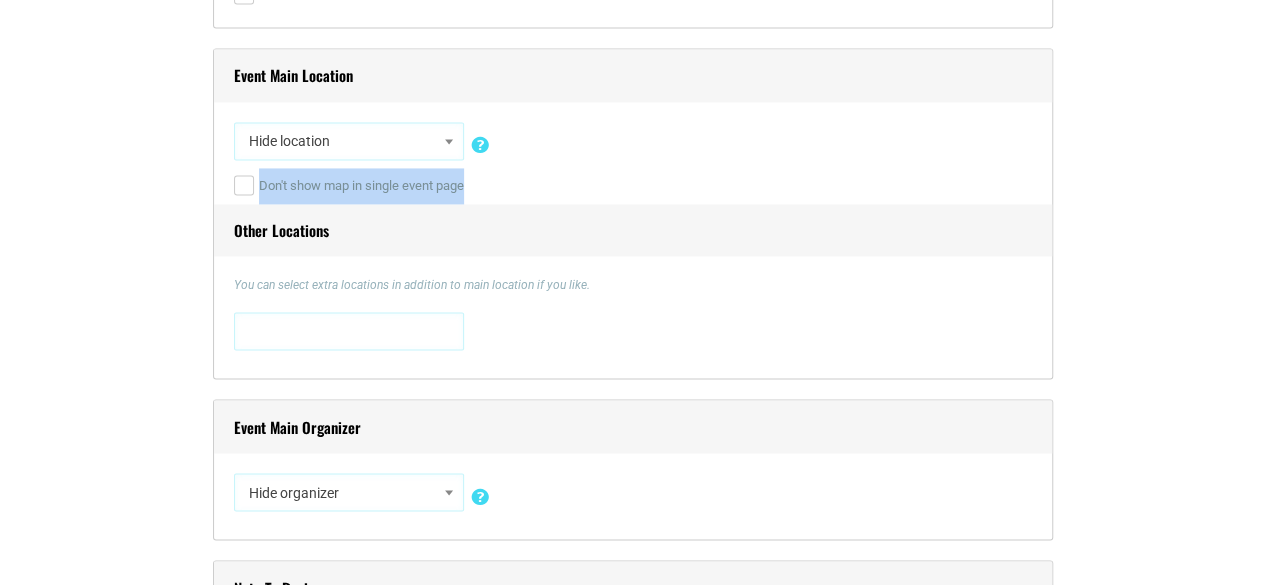 scroll, scrollTop: 0, scrollLeft: 0, axis: both 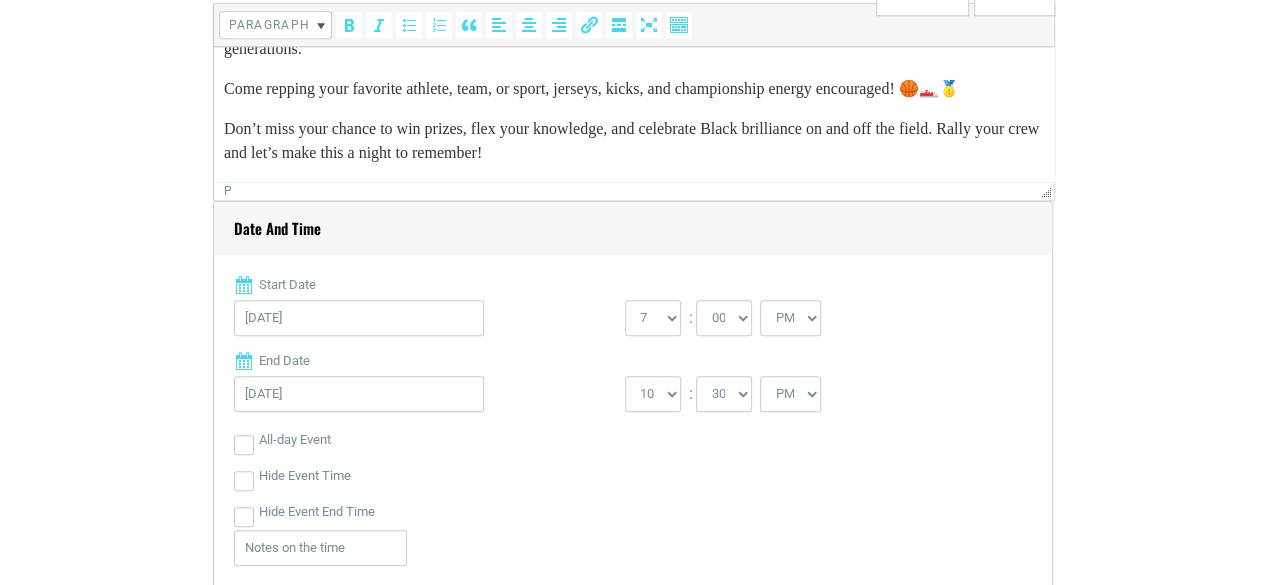 click on "Don’t miss your chance to win prizes, flex your knowledge, and celebrate Black brilliance on and off the field. Rally your crew and let’s make this a night to remember!" at bounding box center (633, 141) 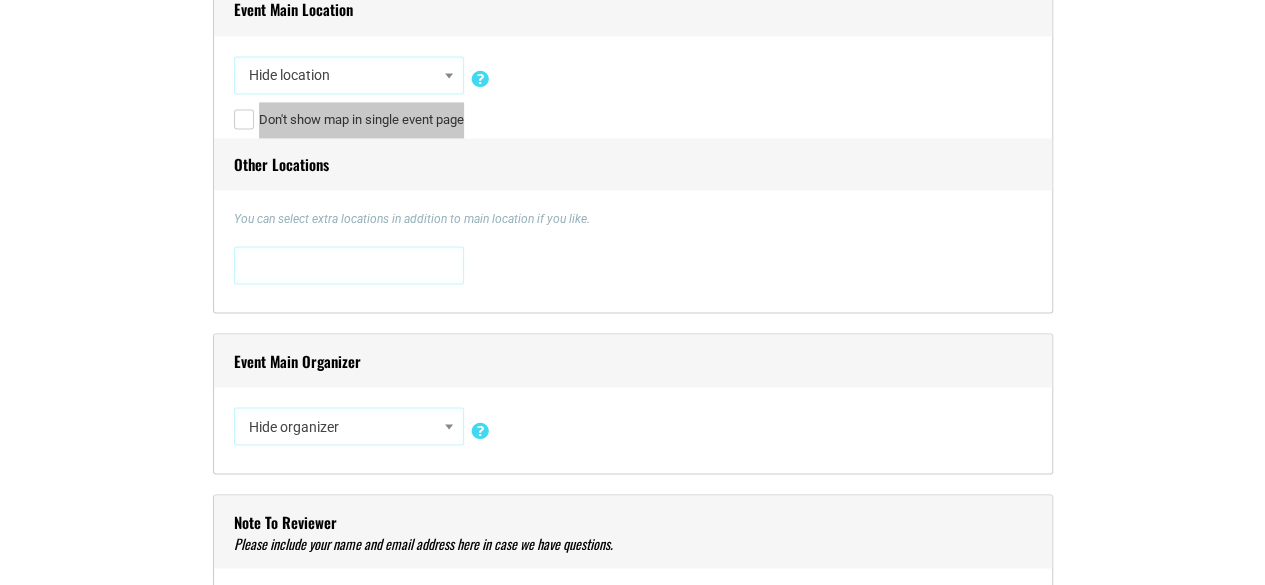 scroll, scrollTop: 1544, scrollLeft: 0, axis: vertical 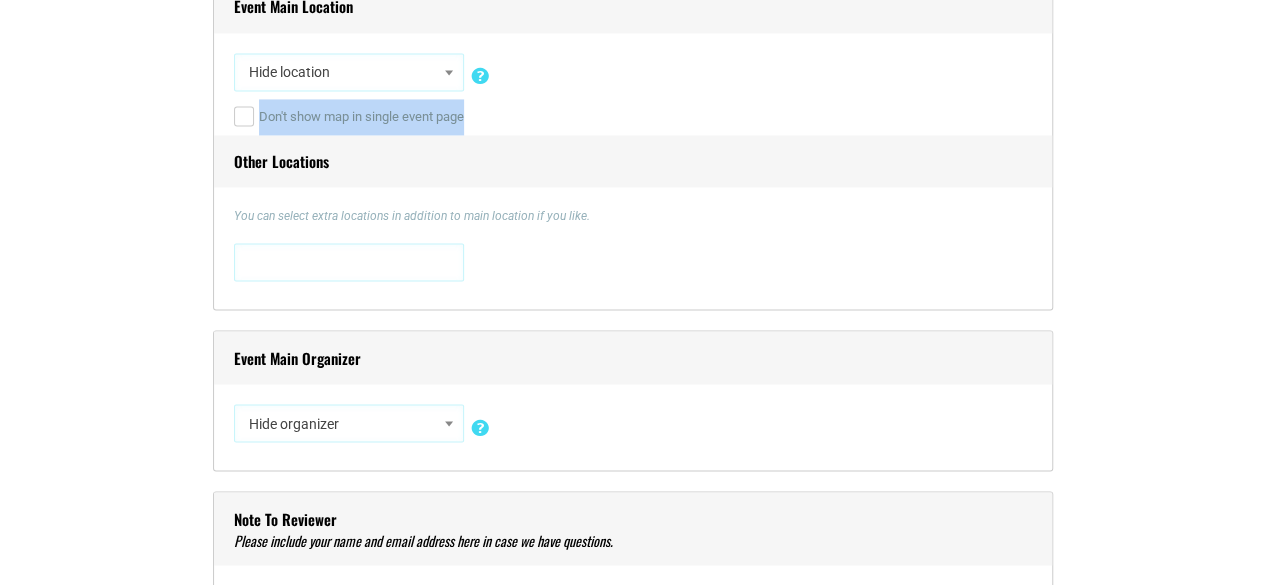 click on "[NUMBER] [STREET]
[NUMBER] [STREET] , [CITY], [STATE], [COUNTRY], [STATE] [POSTAL_CODE]
[NUMBER] [STREET], [CITY], [STATE] [POSTAL_CODE]
[NUMBER] [STREET] # [NUMBER]
[NUMBER] [STREET] # [NUMBER], [CITY], [STATE], [COUNTRY], [STATE] [POSTAL_CODE]
[NUMBER] [STREET]" at bounding box center (633, 266) 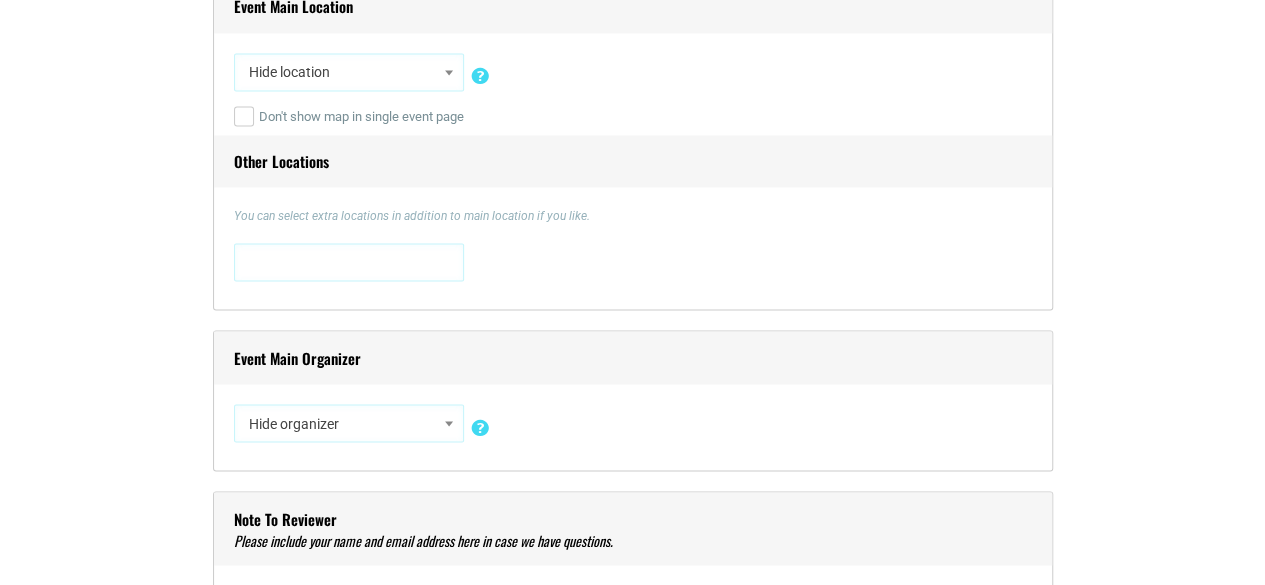 click at bounding box center (349, 260) 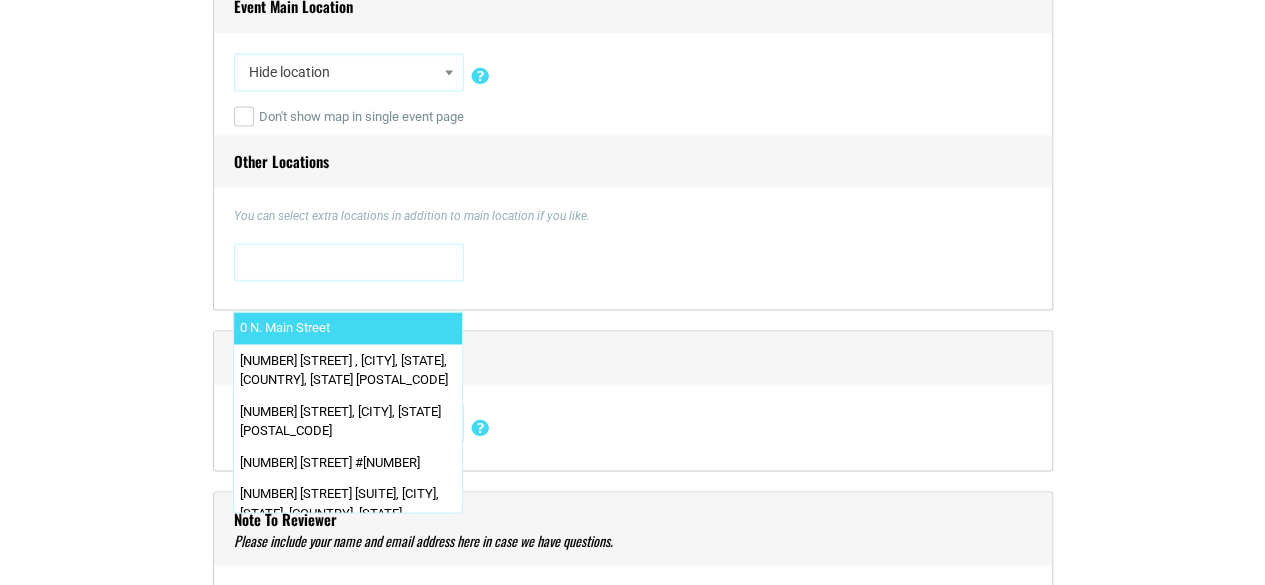 paste on "[NUMBER] [STREET] [CITY], [STATE] [POSTAL_CODE]" 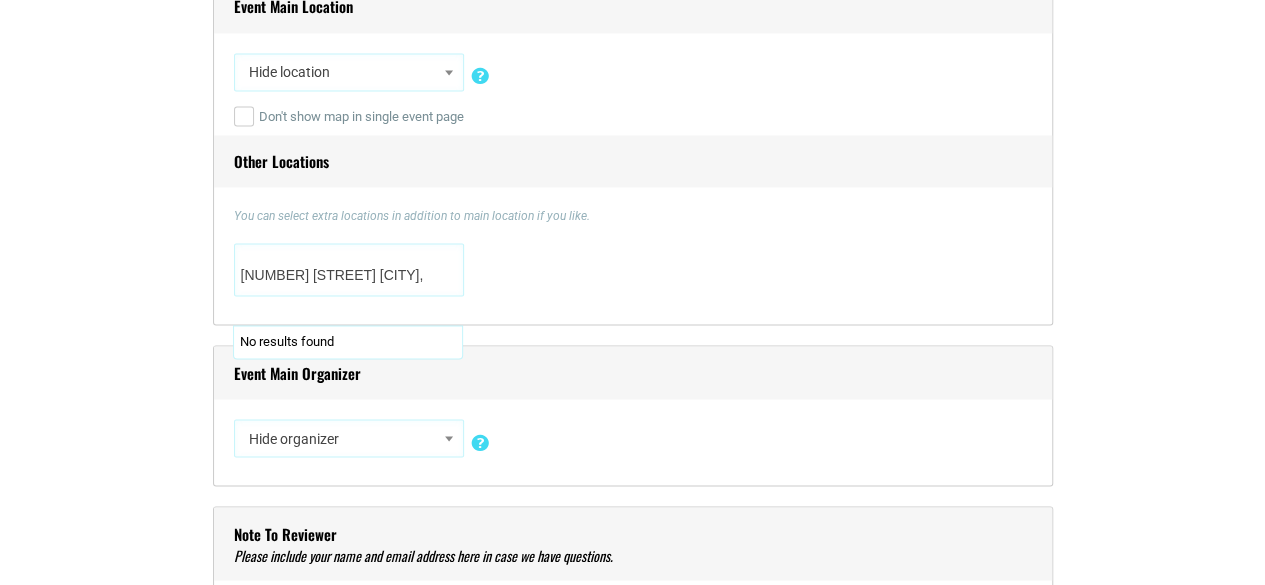 scroll, scrollTop: 0, scrollLeft: 0, axis: both 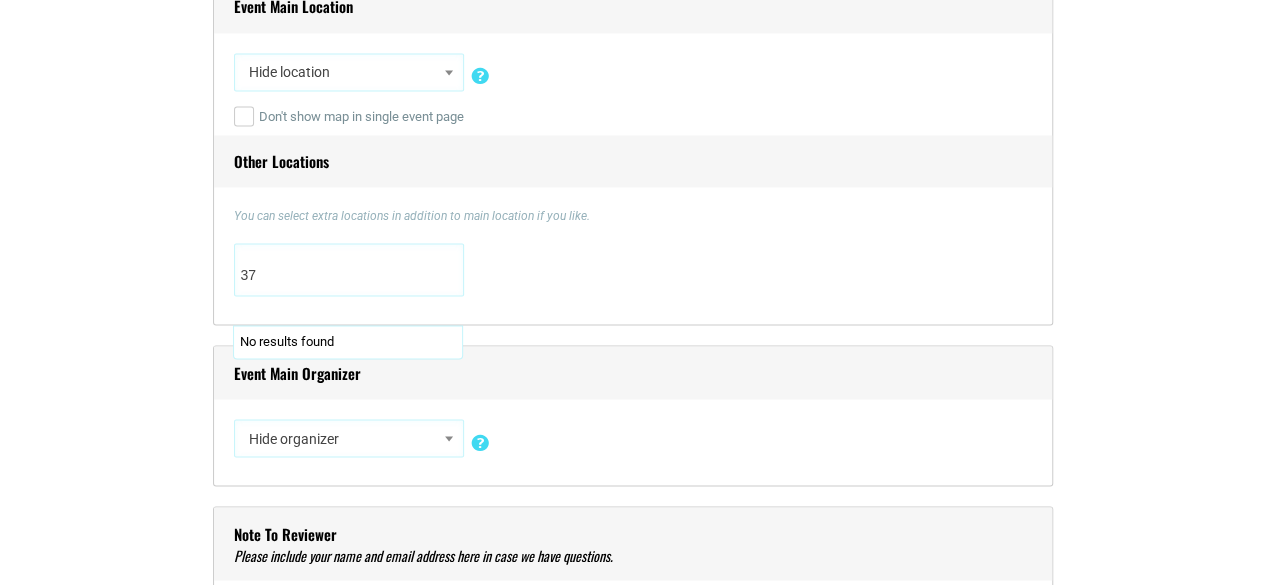 type on "3" 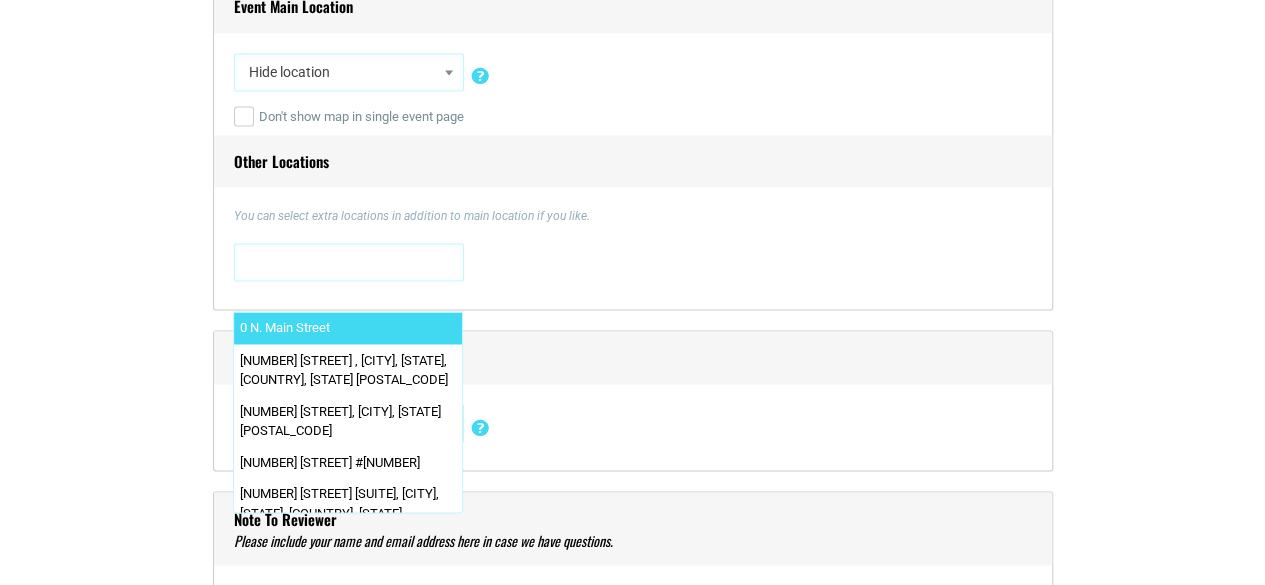 type on "a" 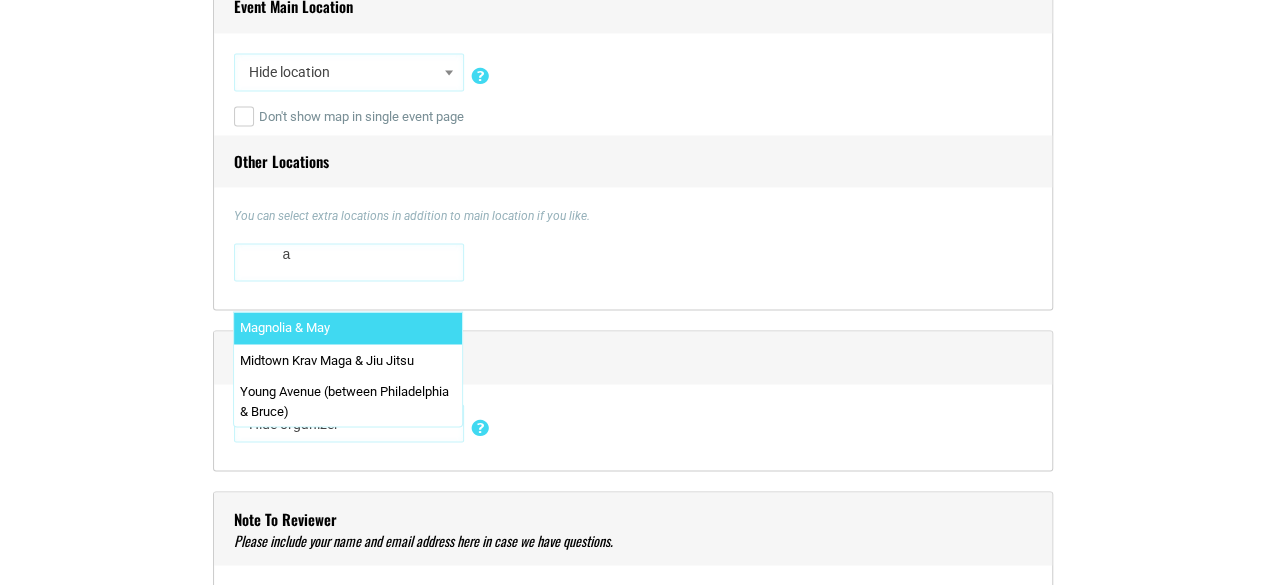 type on "a" 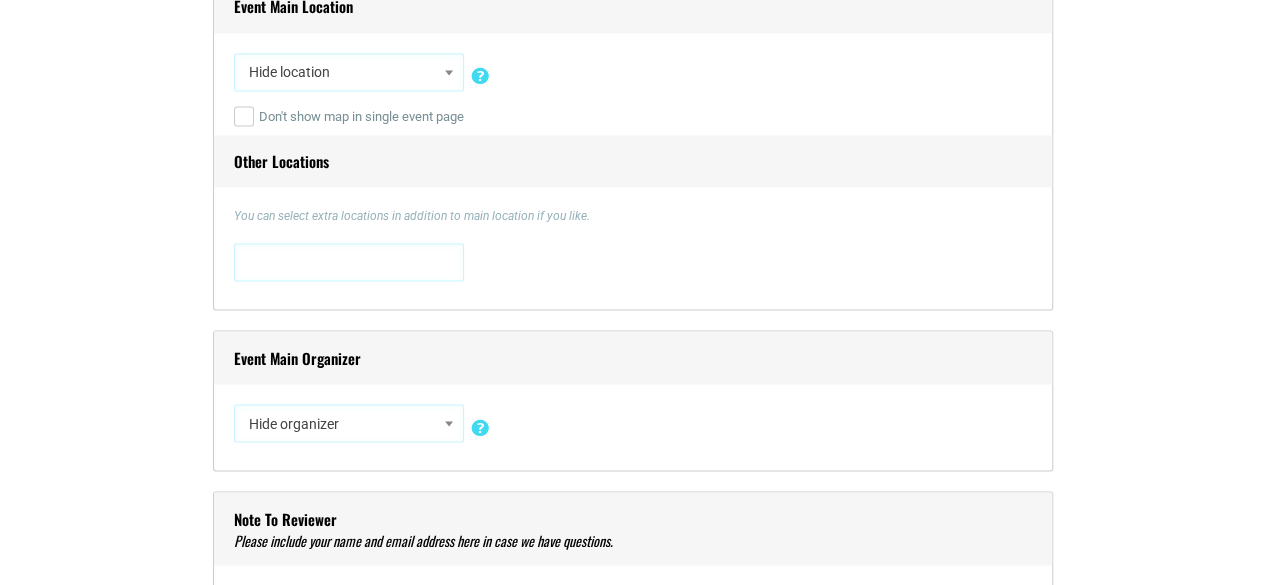 click on "You can select extra locations in addition to main location if you like.
[NUMBER] [STREET]
[NUMBER] [STREET] , [CITY], [STATE], [COUNTRY], [STATE] [POSTAL_CODE]
[NUMBER] [STREET], [CITY], [STATE] [POSTAL_CODE]
[NUMBER] [STREET] # [NUMBER]
[NUMBER] [STREET] # [NUMBER], [CITY], [STATE], [COUNTRY], [STATE] [POSTAL_CODE]" at bounding box center (633, 248) 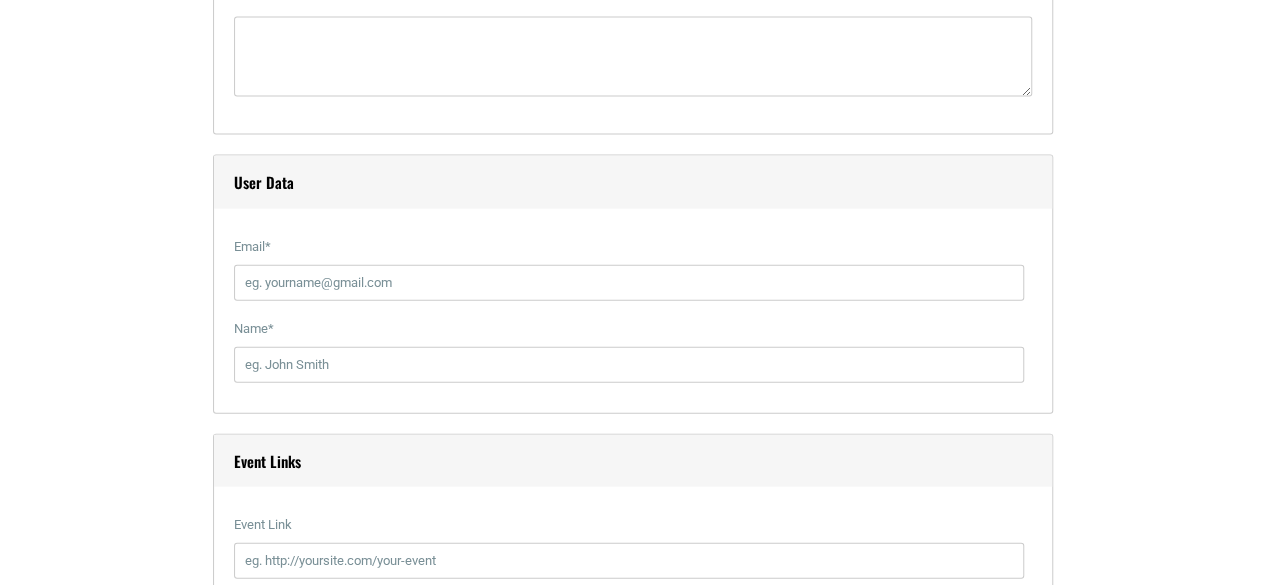 scroll, scrollTop: 2146, scrollLeft: 0, axis: vertical 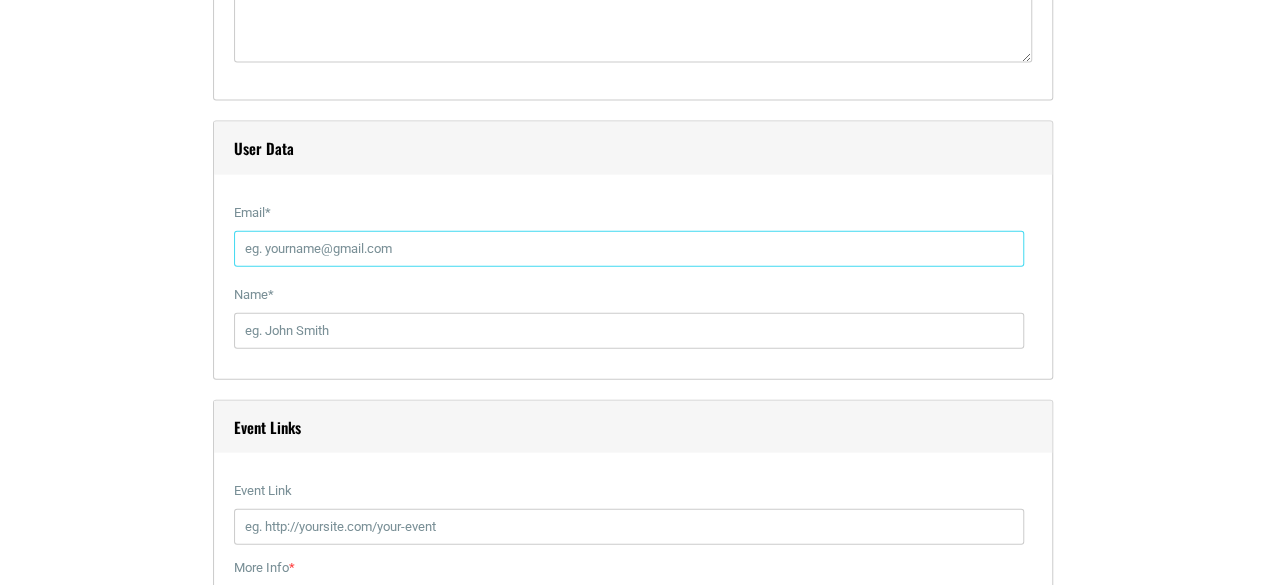 click on "Email *" at bounding box center (629, 249) 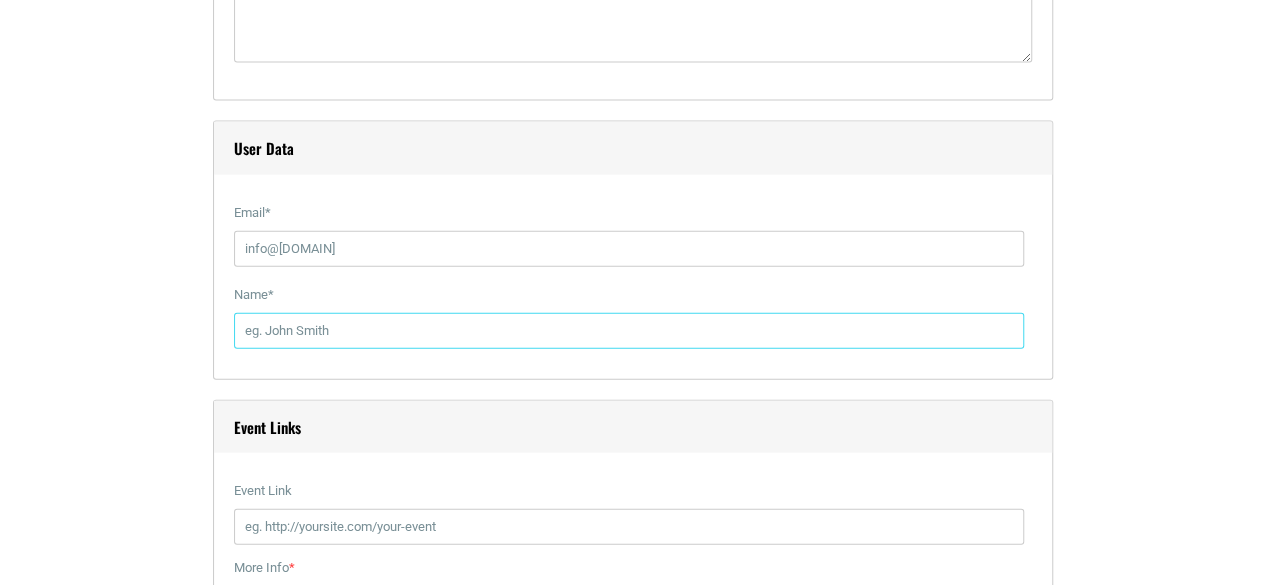 click on "Name *" at bounding box center [629, 331] 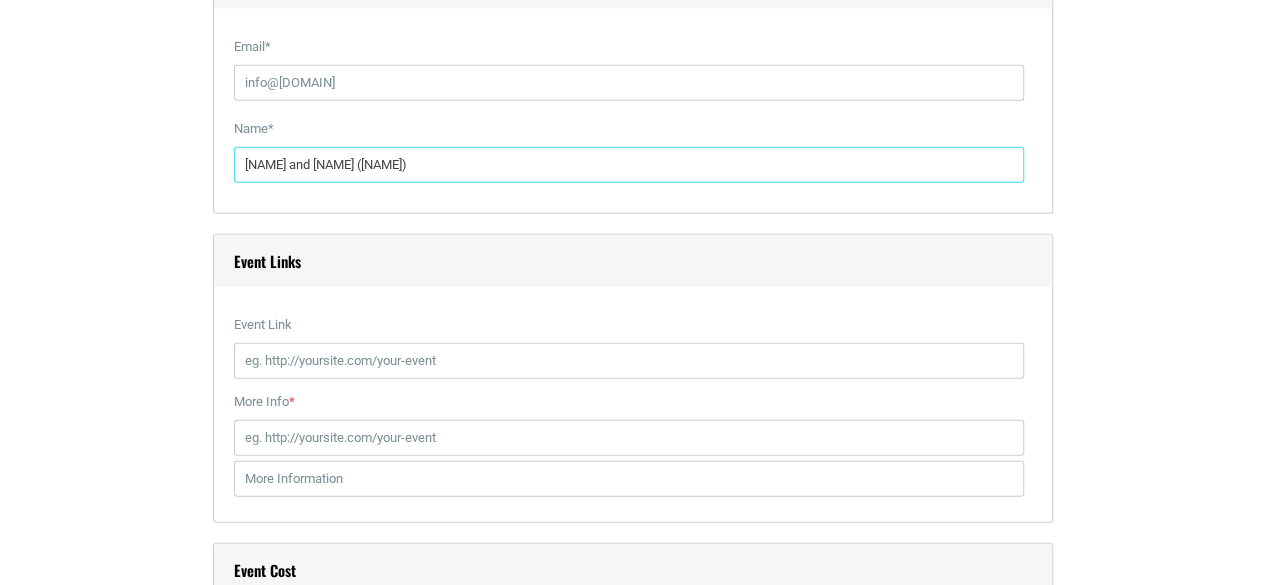scroll, scrollTop: 2314, scrollLeft: 0, axis: vertical 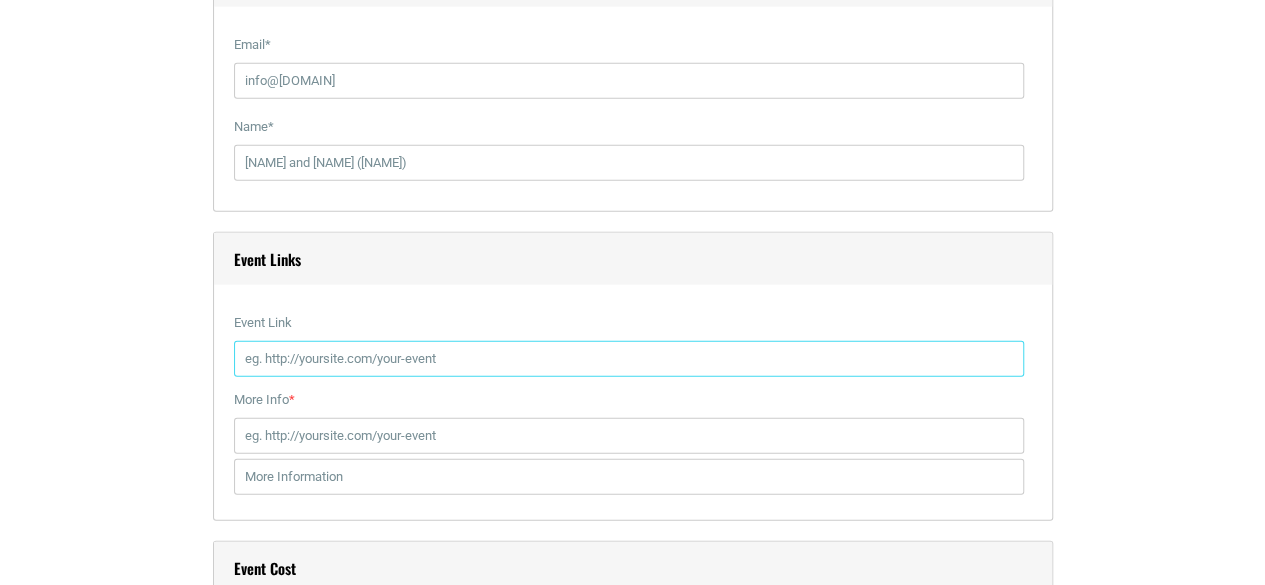 click on "Event Link" at bounding box center (629, 359) 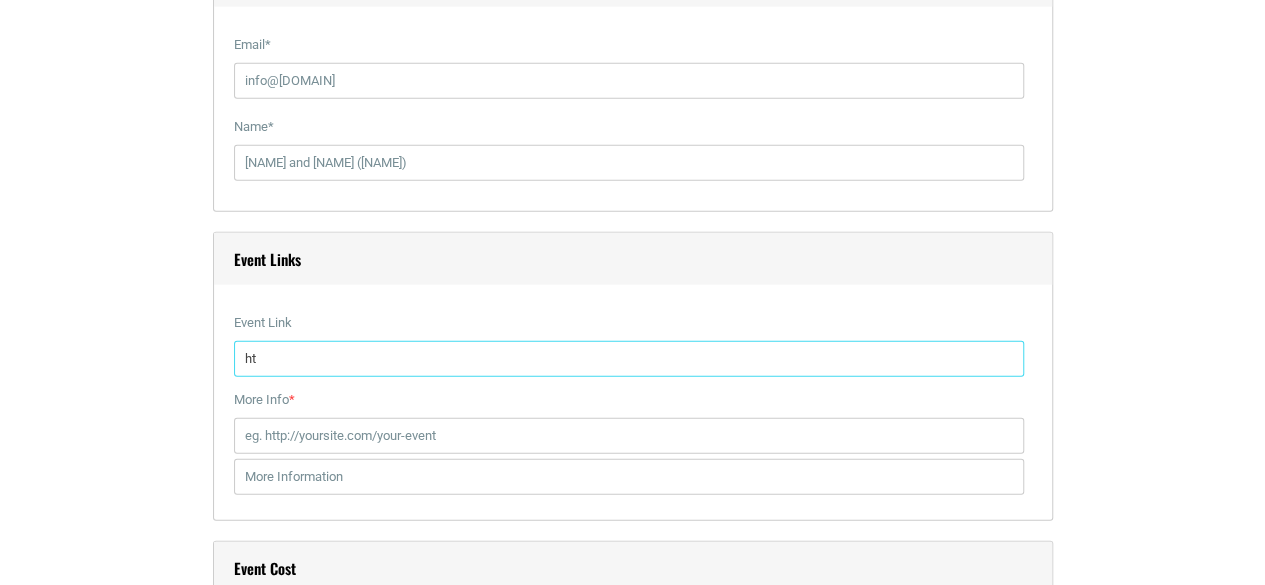 type on "h" 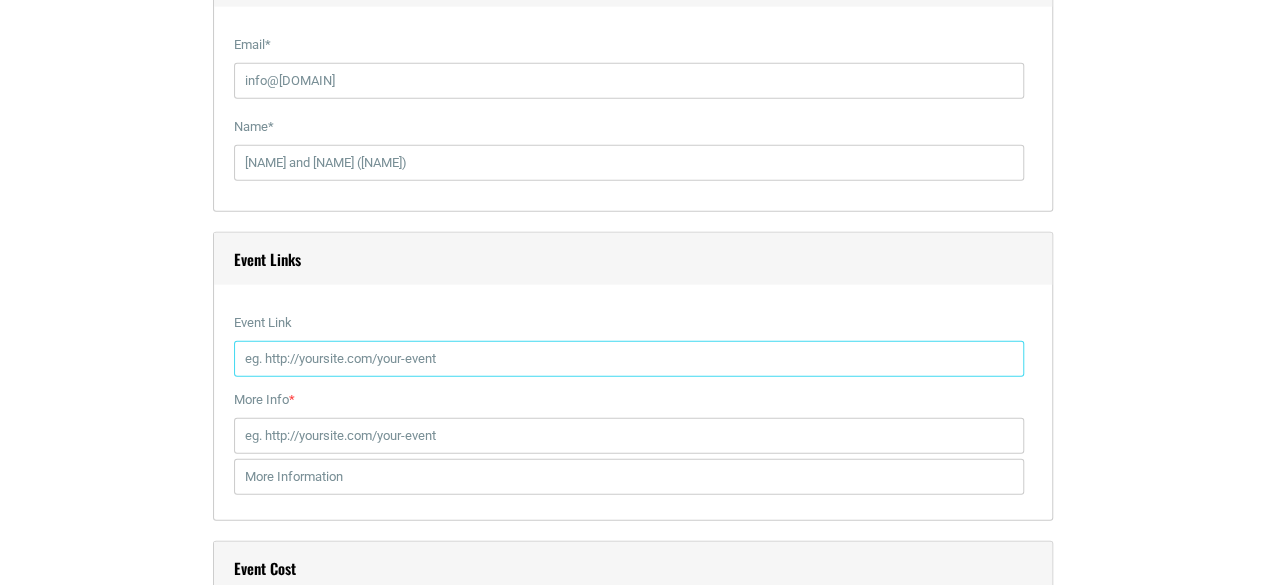 click on "Event Link" at bounding box center [629, 359] 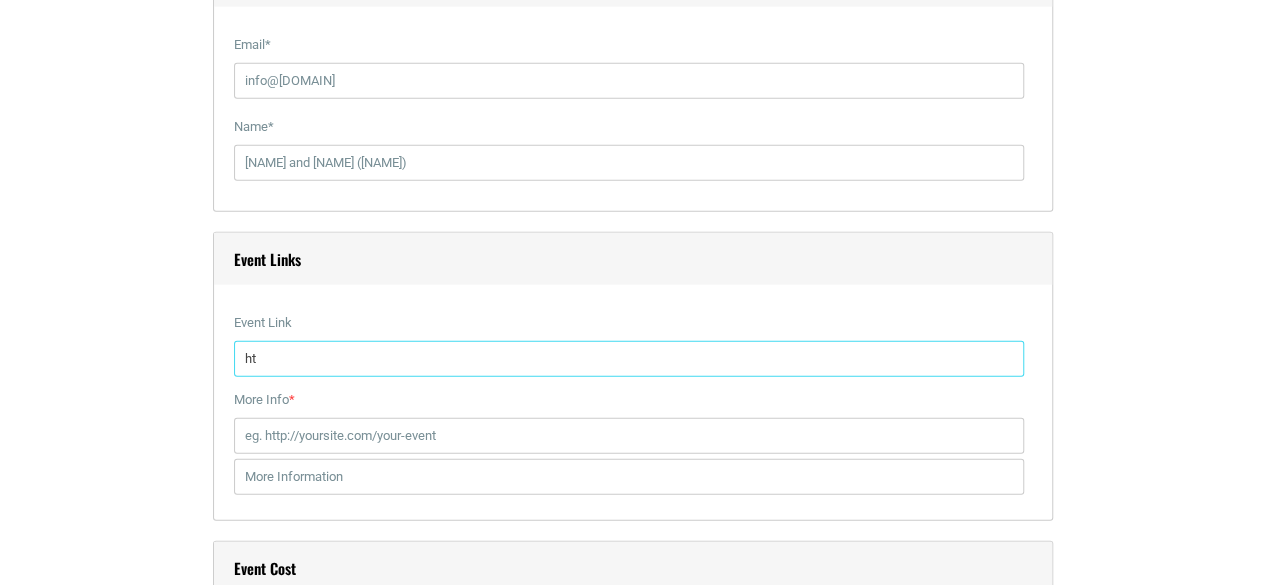 type on "h" 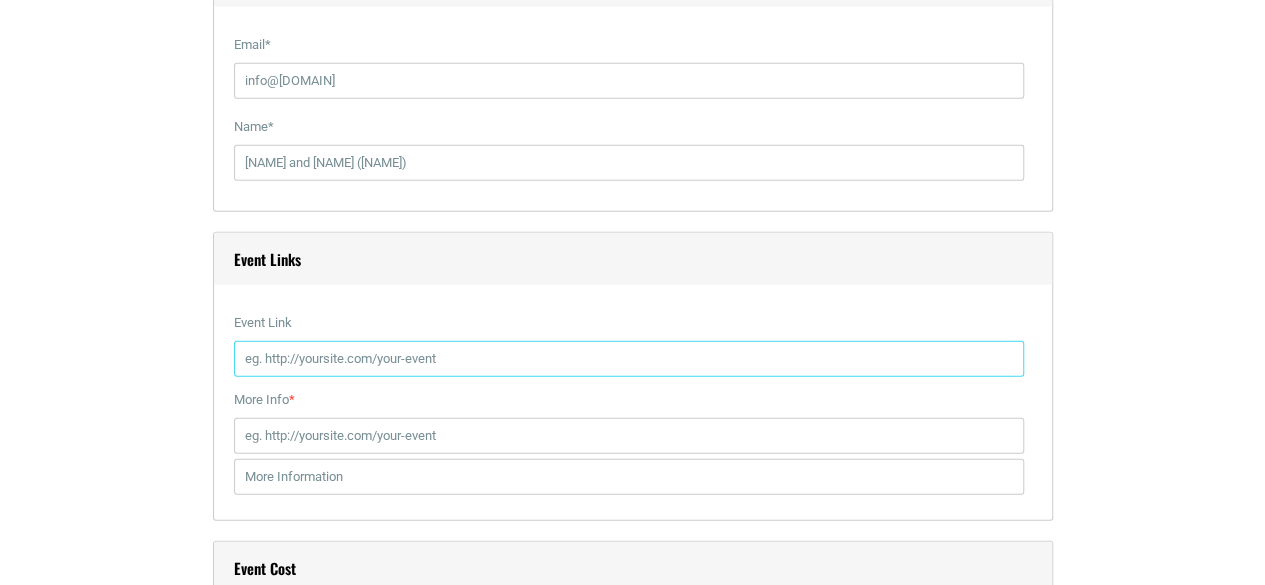 paste on "https://www.eventbrite.com/e/roots-and-the-revolution-black-trivia-night-tickets-1560090786539?aff=oddtdtcreator" 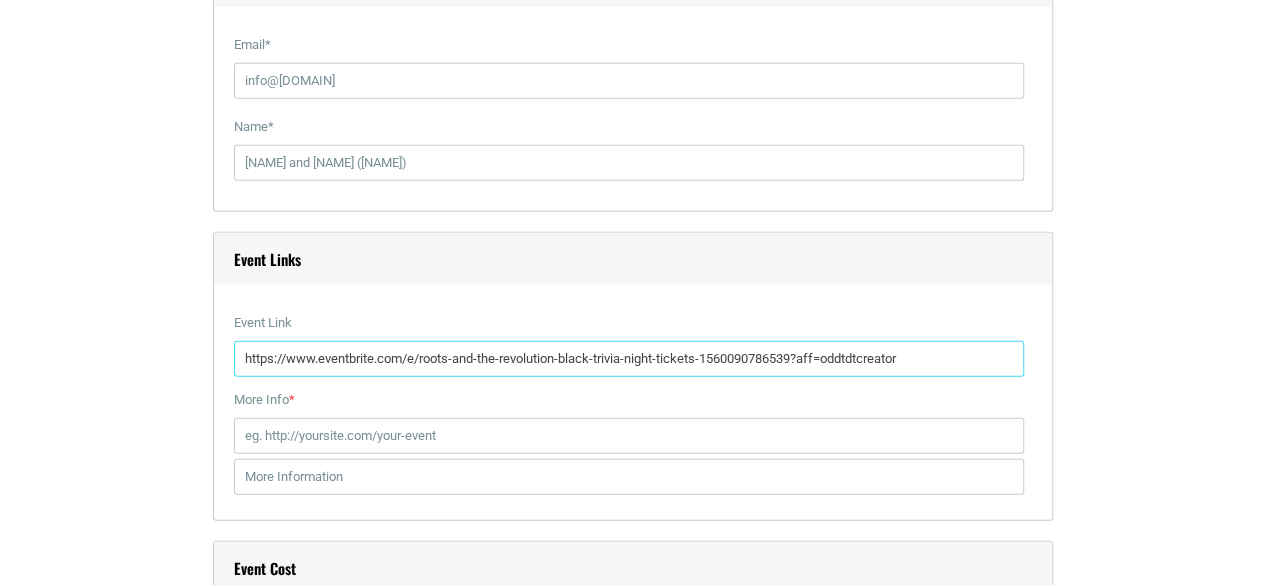 type on "https://www.eventbrite.com/e/roots-and-the-revolution-black-trivia-night-tickets-1560090786539?aff=oddtdtcreator" 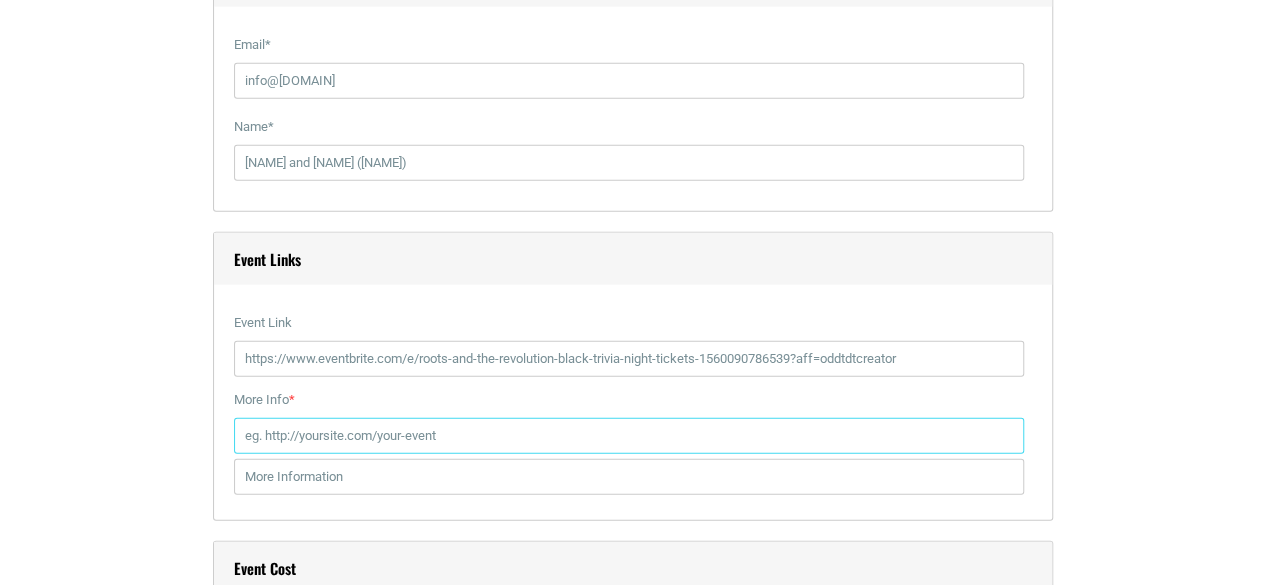 drag, startPoint x: 450, startPoint y: 439, endPoint x: 415, endPoint y: 426, distance: 37.336308 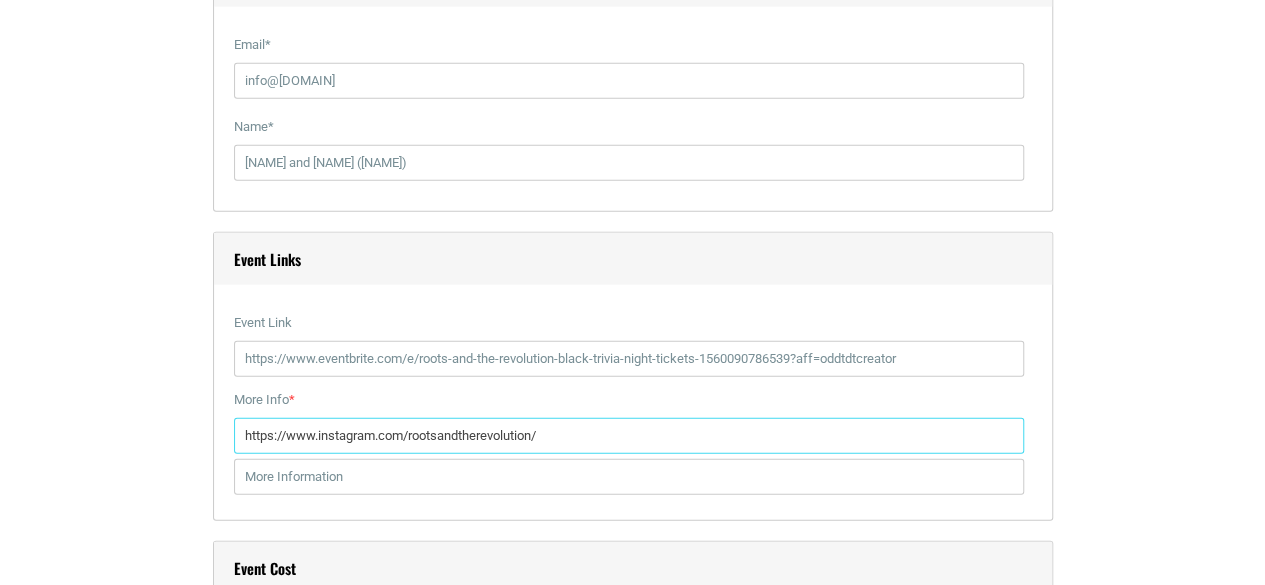 type on "https://www.instagram.com/rootsandtherevolution/" 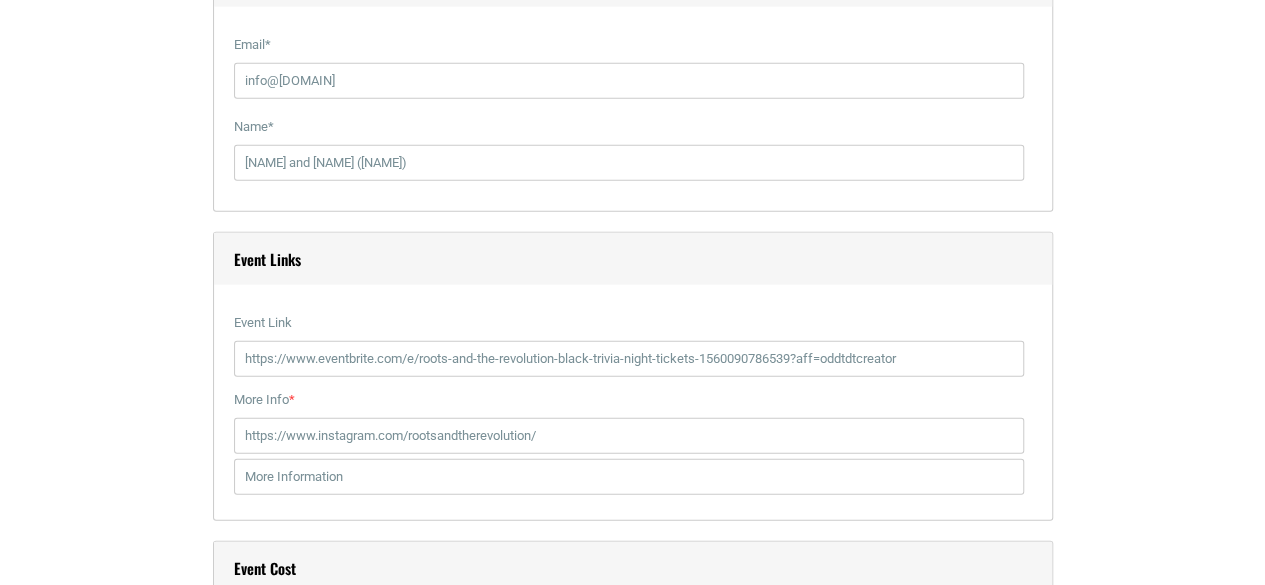click on "Title *
[EVENT_NAME].
Visual
Code
b i link b-quote del ins img ul ol li code more close tags Paragraph     p
Date and Time
Start Date
[DATE]
0
1
2
3
4
5 6 7 8 9 10 11 12 : 1" at bounding box center (633, 108) 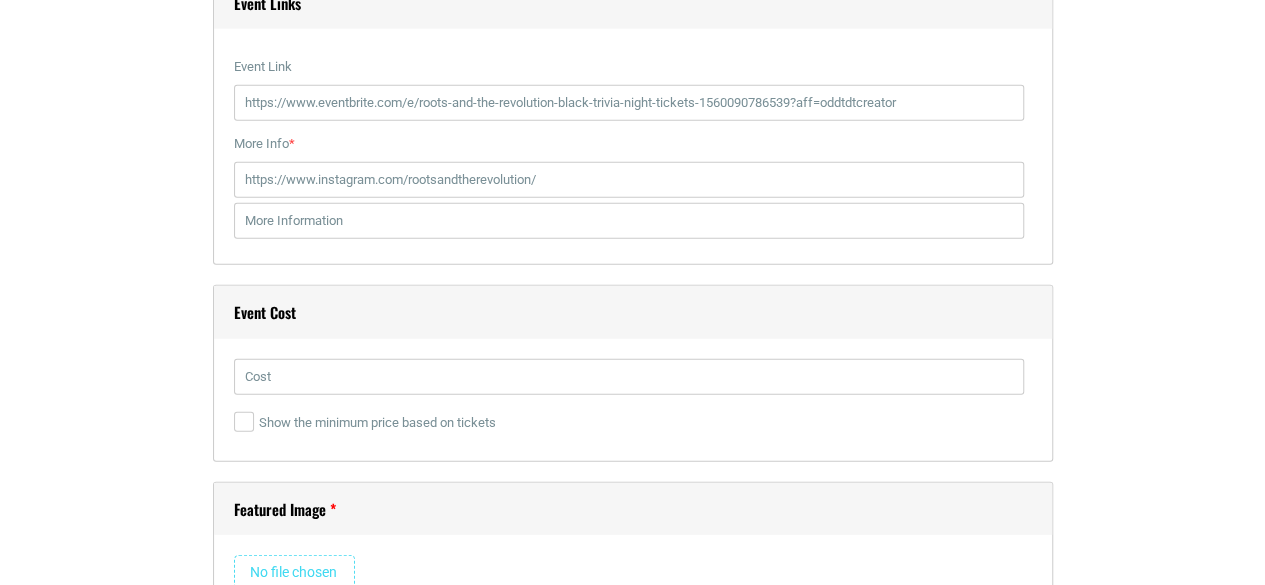 scroll, scrollTop: 2572, scrollLeft: 0, axis: vertical 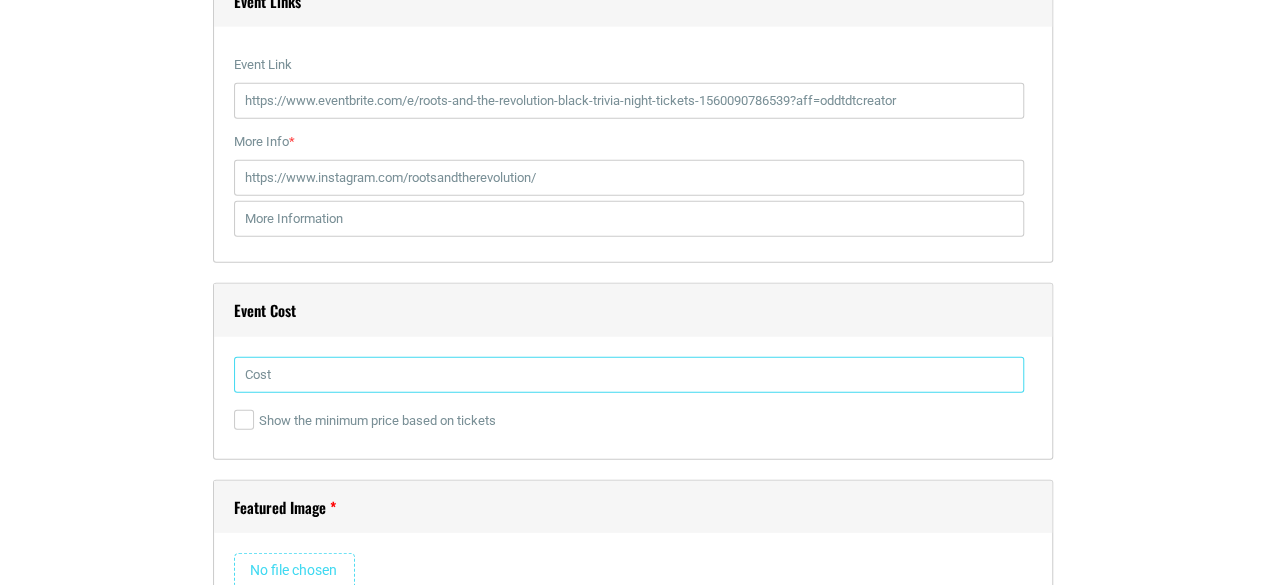click at bounding box center (629, 375) 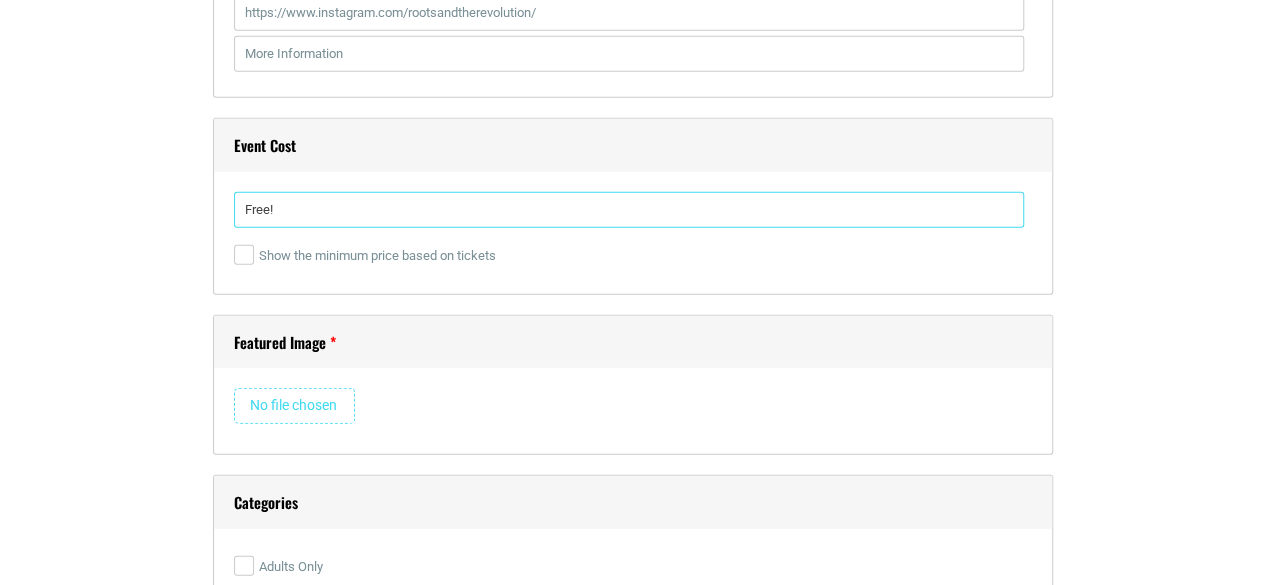 scroll, scrollTop: 2738, scrollLeft: 0, axis: vertical 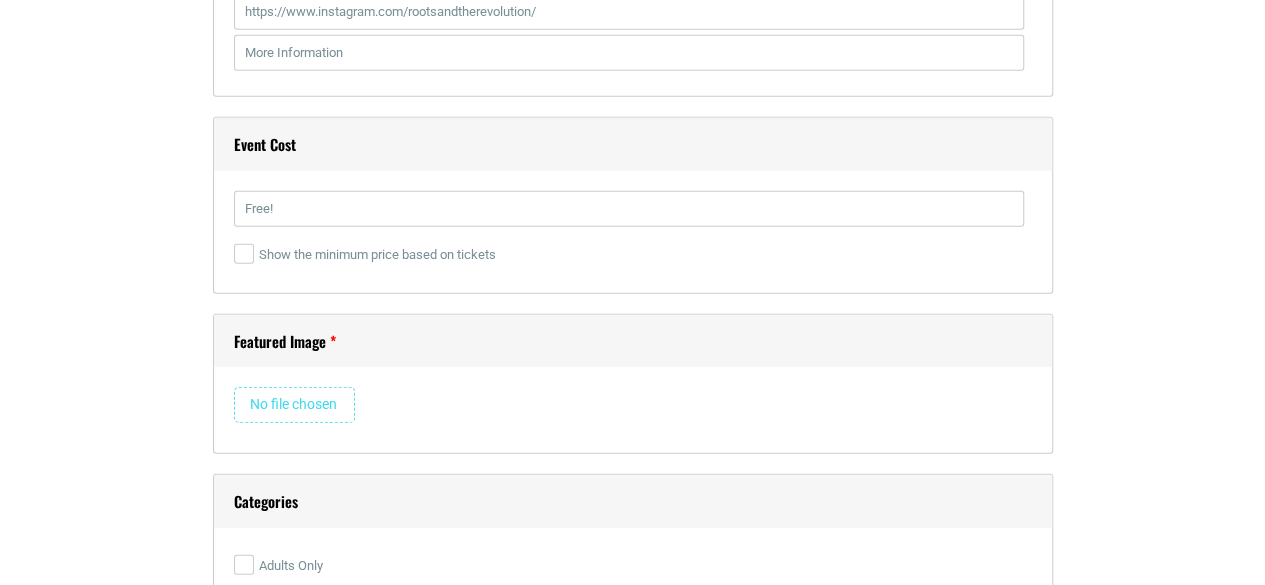 click at bounding box center [294, 405] 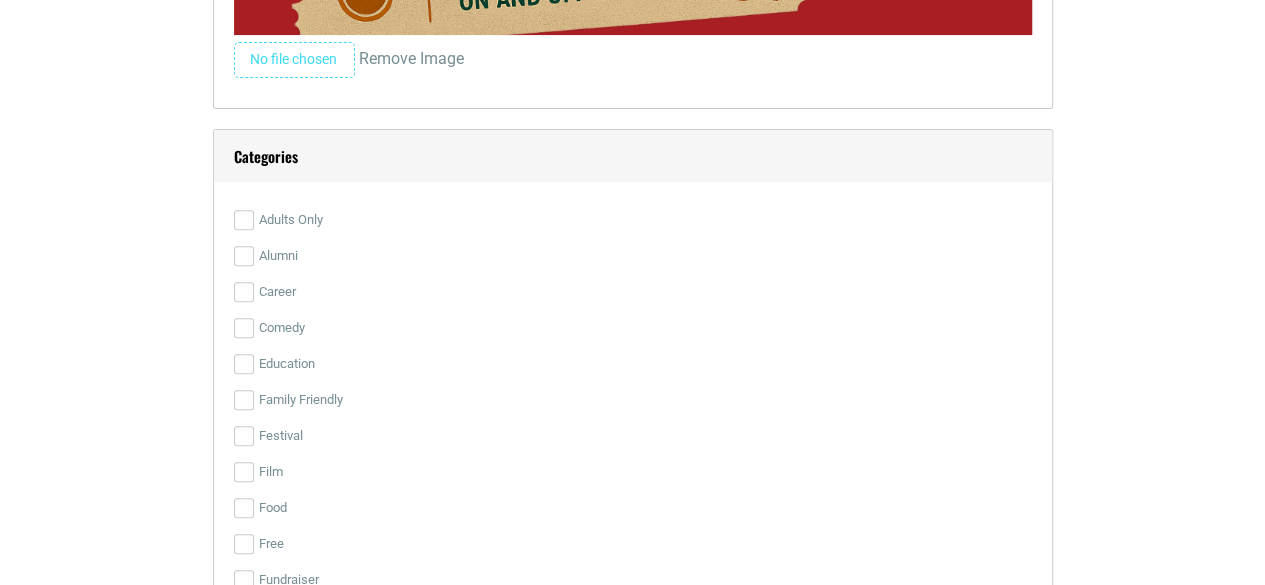 scroll, scrollTop: 4089, scrollLeft: 0, axis: vertical 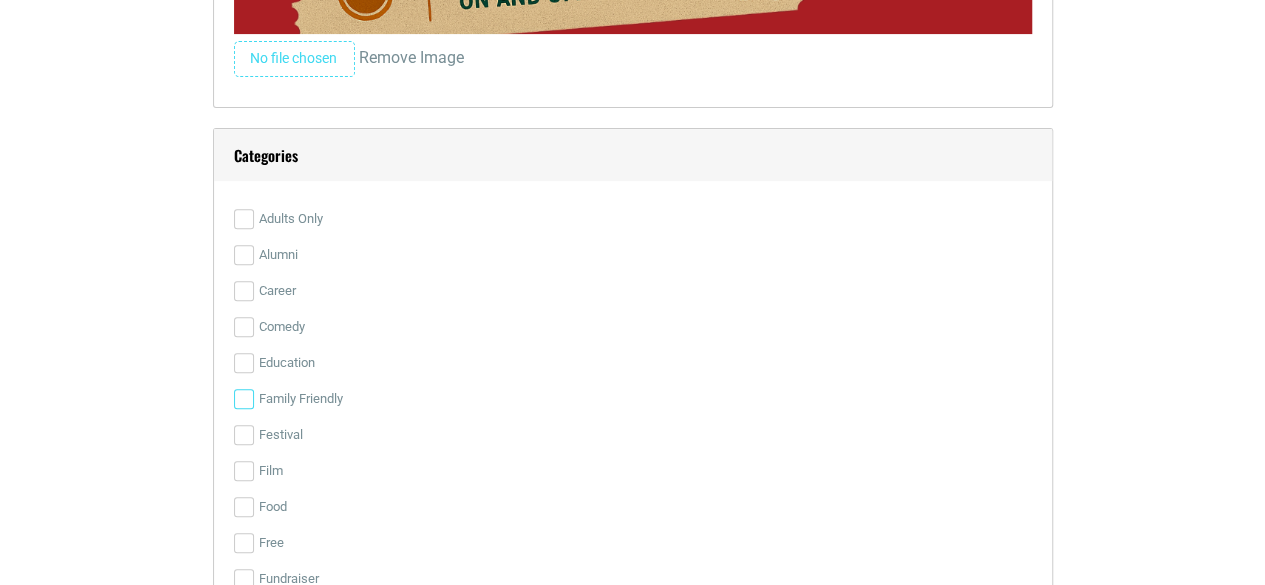 click on "Family Friendly" at bounding box center [244, 399] 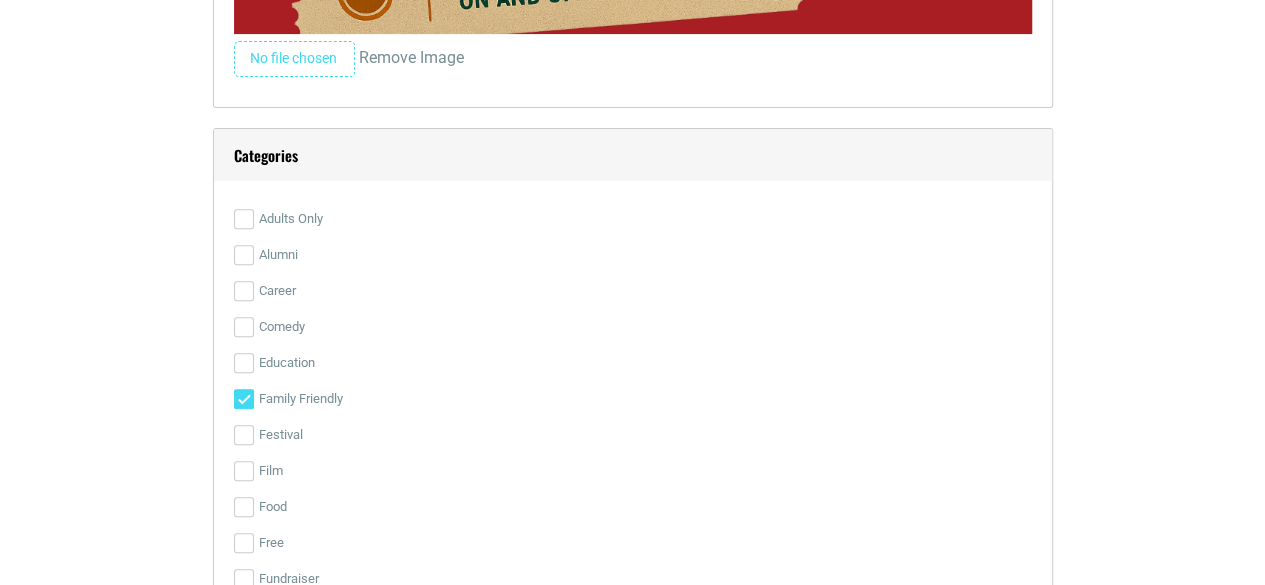 click on "Family Friendly" at bounding box center [244, 399] 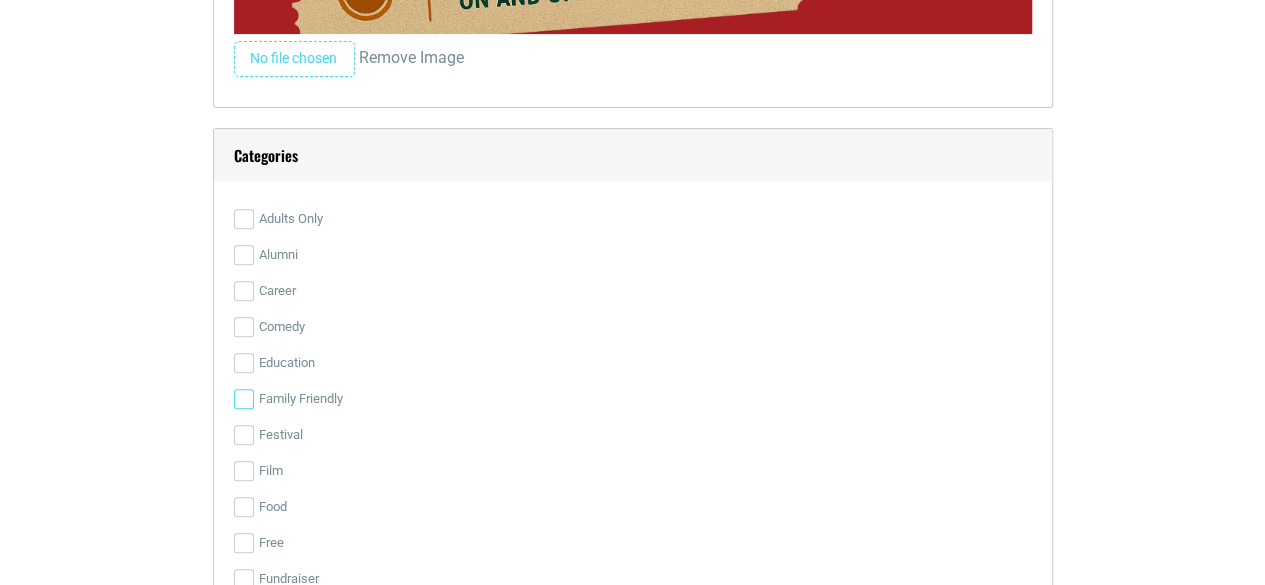 click on "Family Friendly" at bounding box center [244, 399] 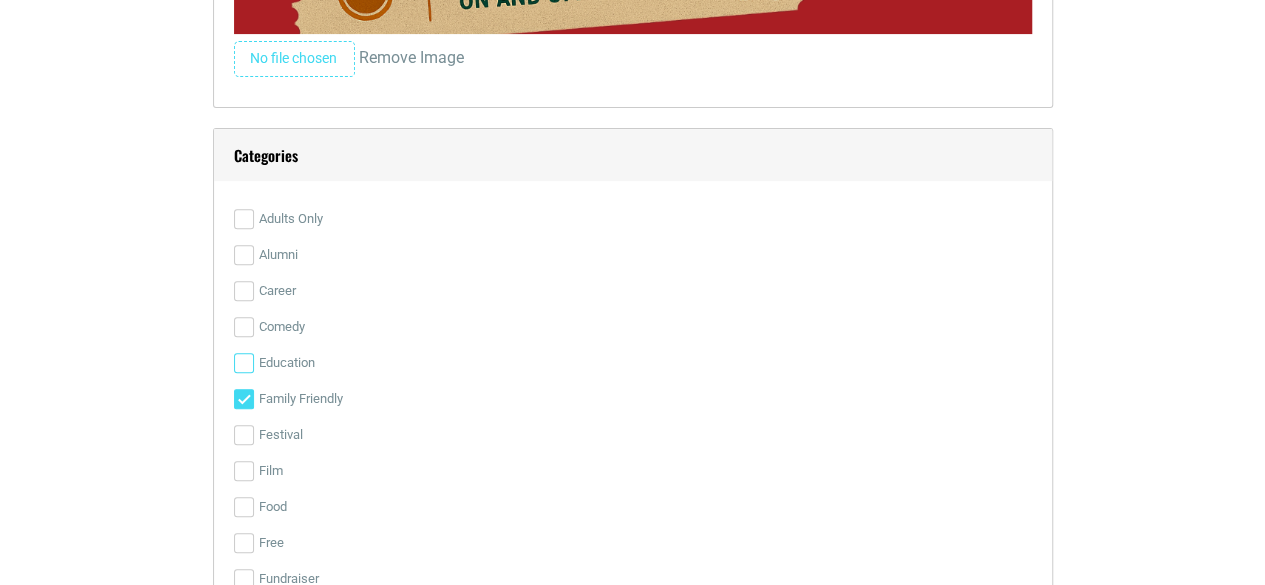 click on "Education" at bounding box center [244, 363] 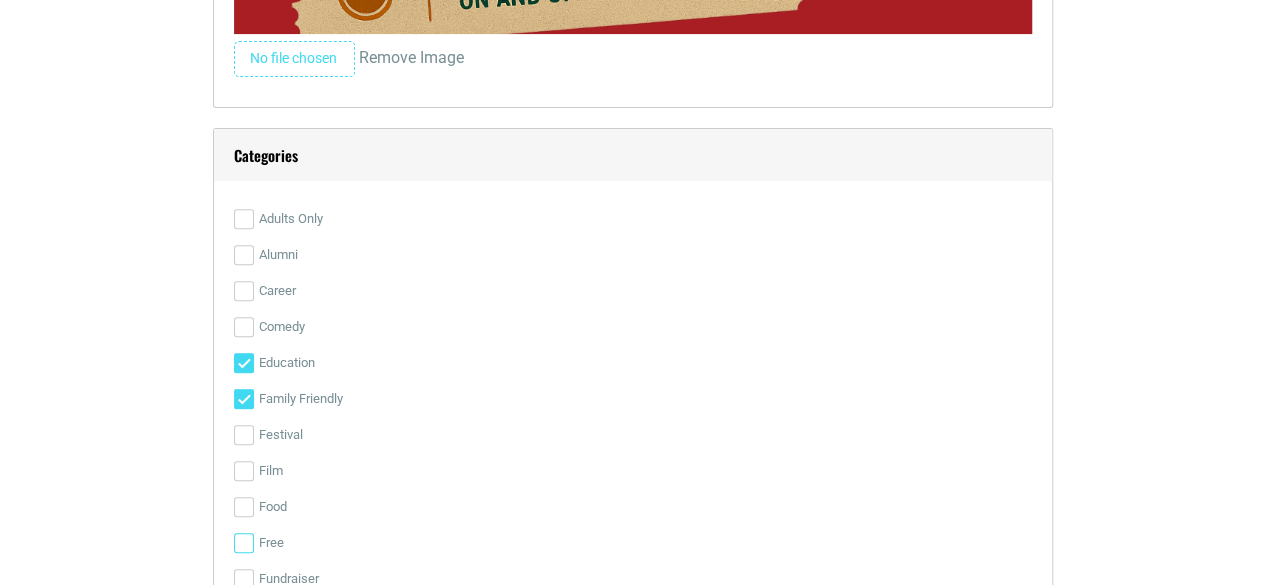 click on "Free" at bounding box center (244, 543) 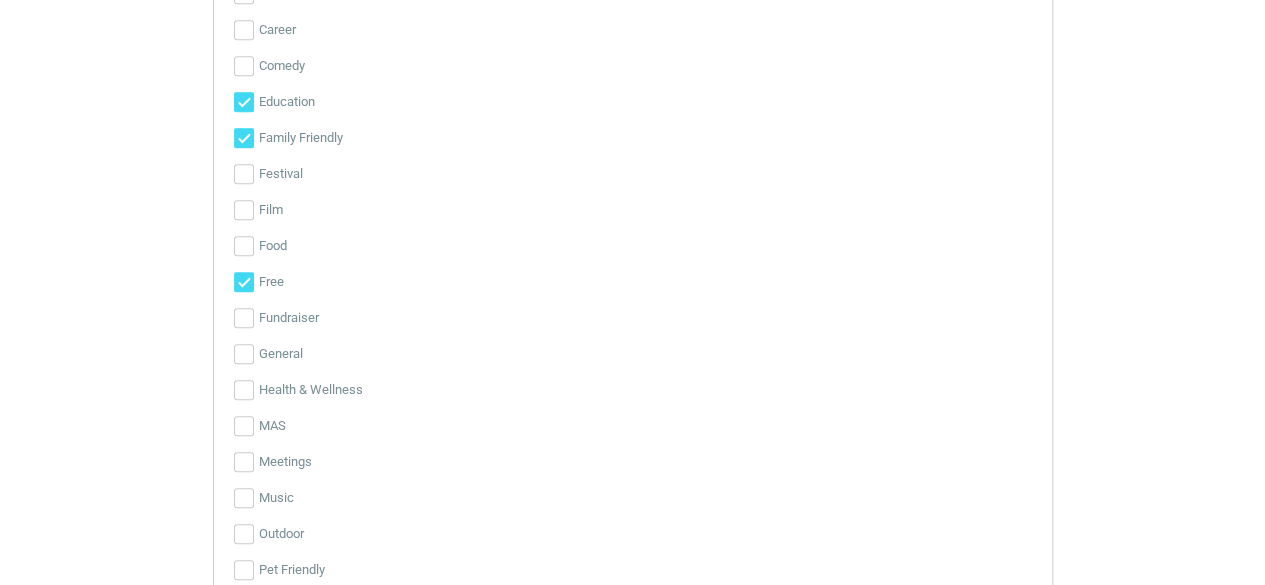 scroll, scrollTop: 4355, scrollLeft: 0, axis: vertical 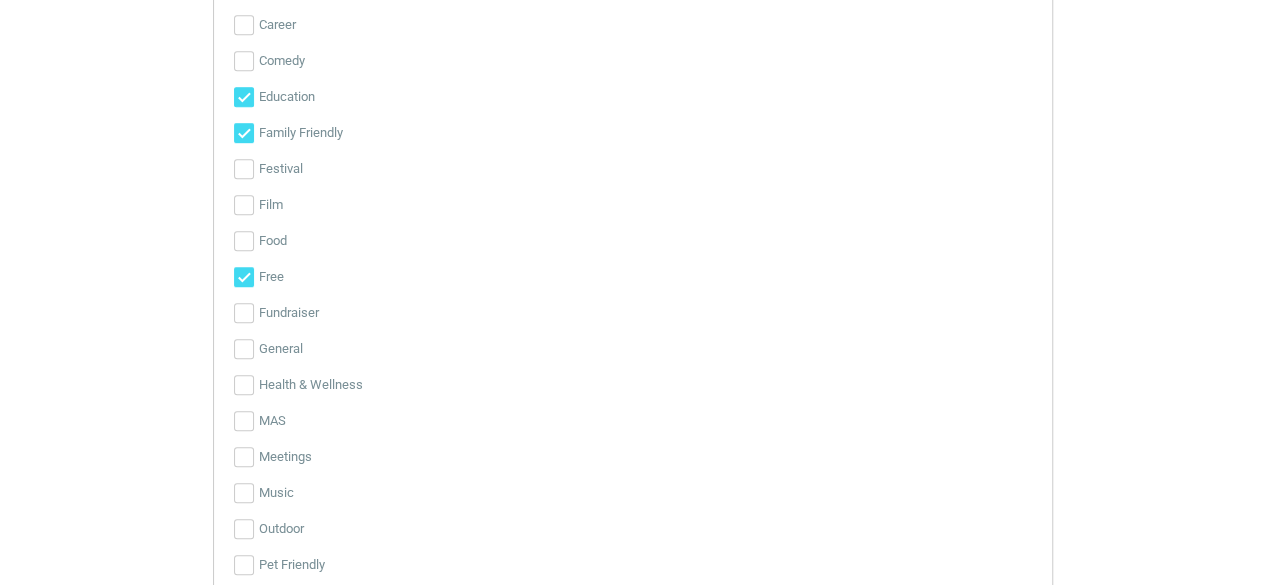 click on "Education" at bounding box center [633, 97] 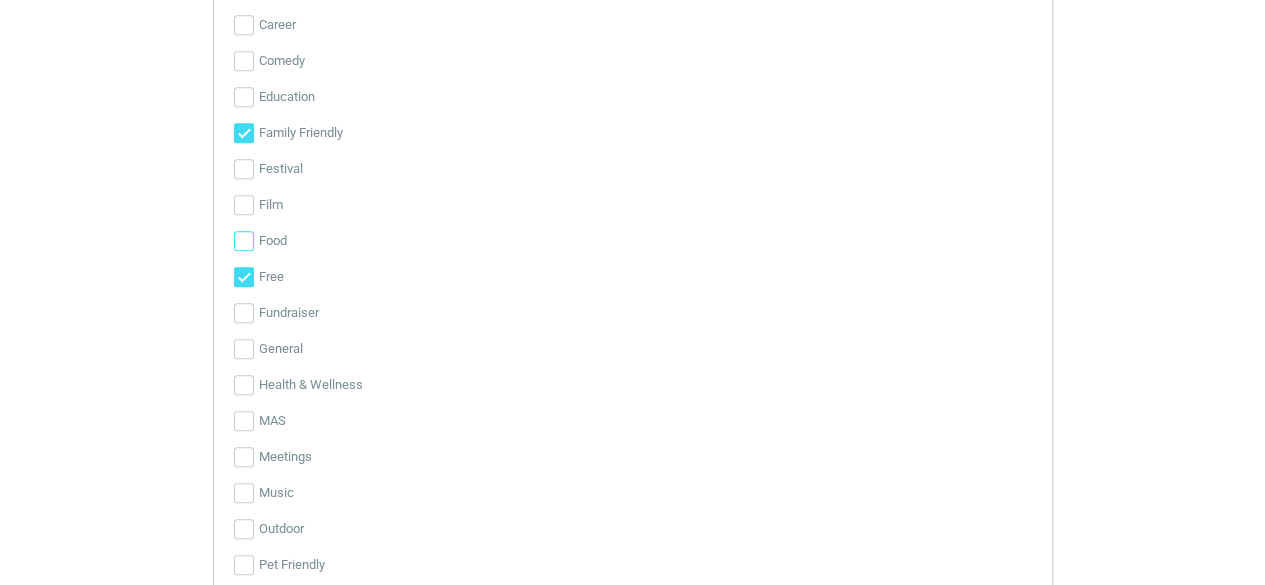 click on "Food" at bounding box center [244, 241] 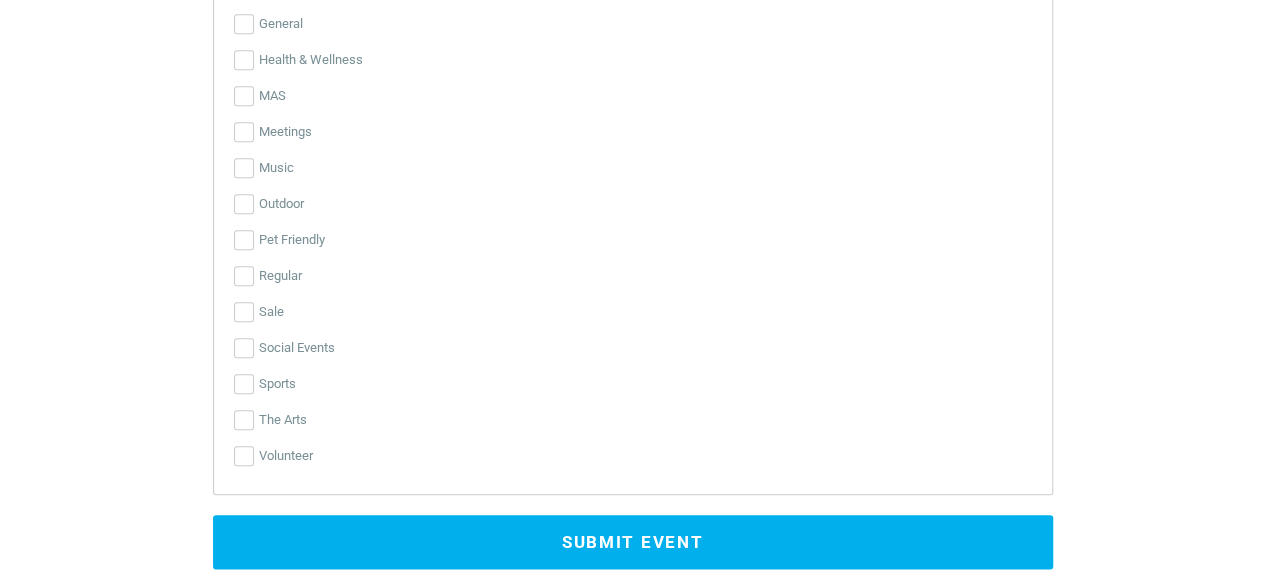 scroll, scrollTop: 4690, scrollLeft: 0, axis: vertical 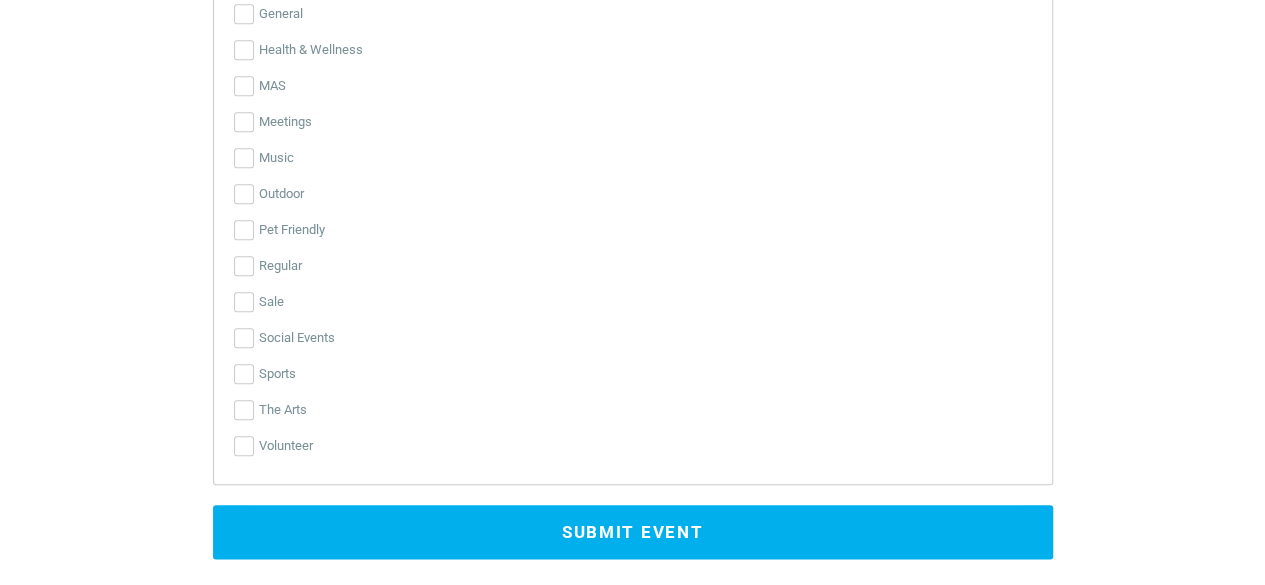 click on "Submit Event" at bounding box center (633, 532) 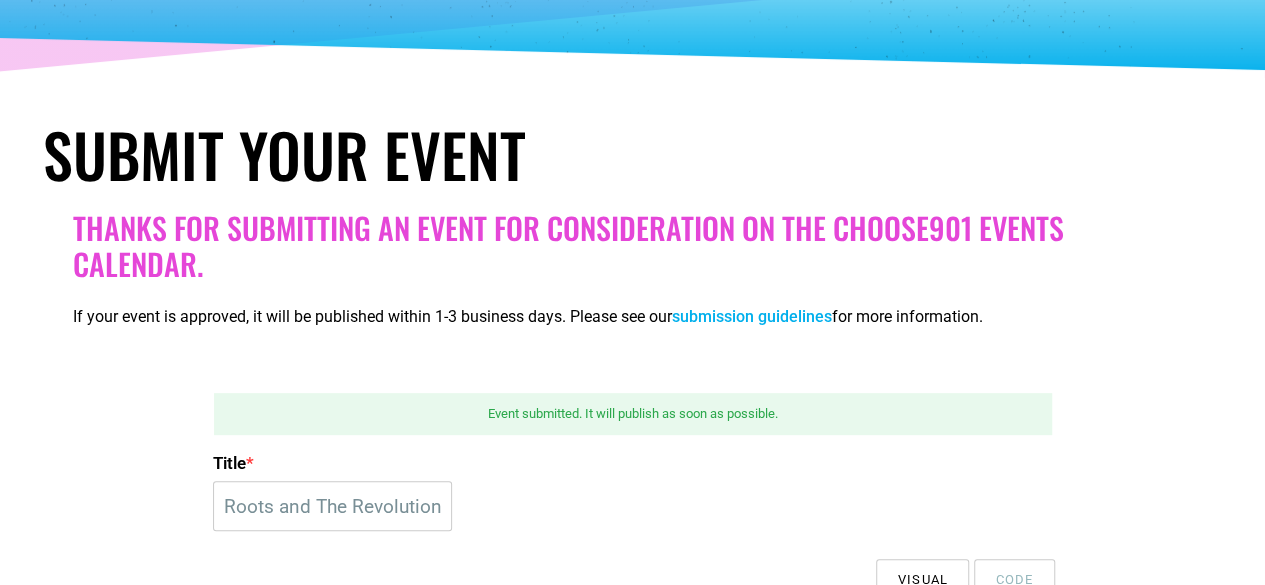 scroll, scrollTop: 66, scrollLeft: 0, axis: vertical 